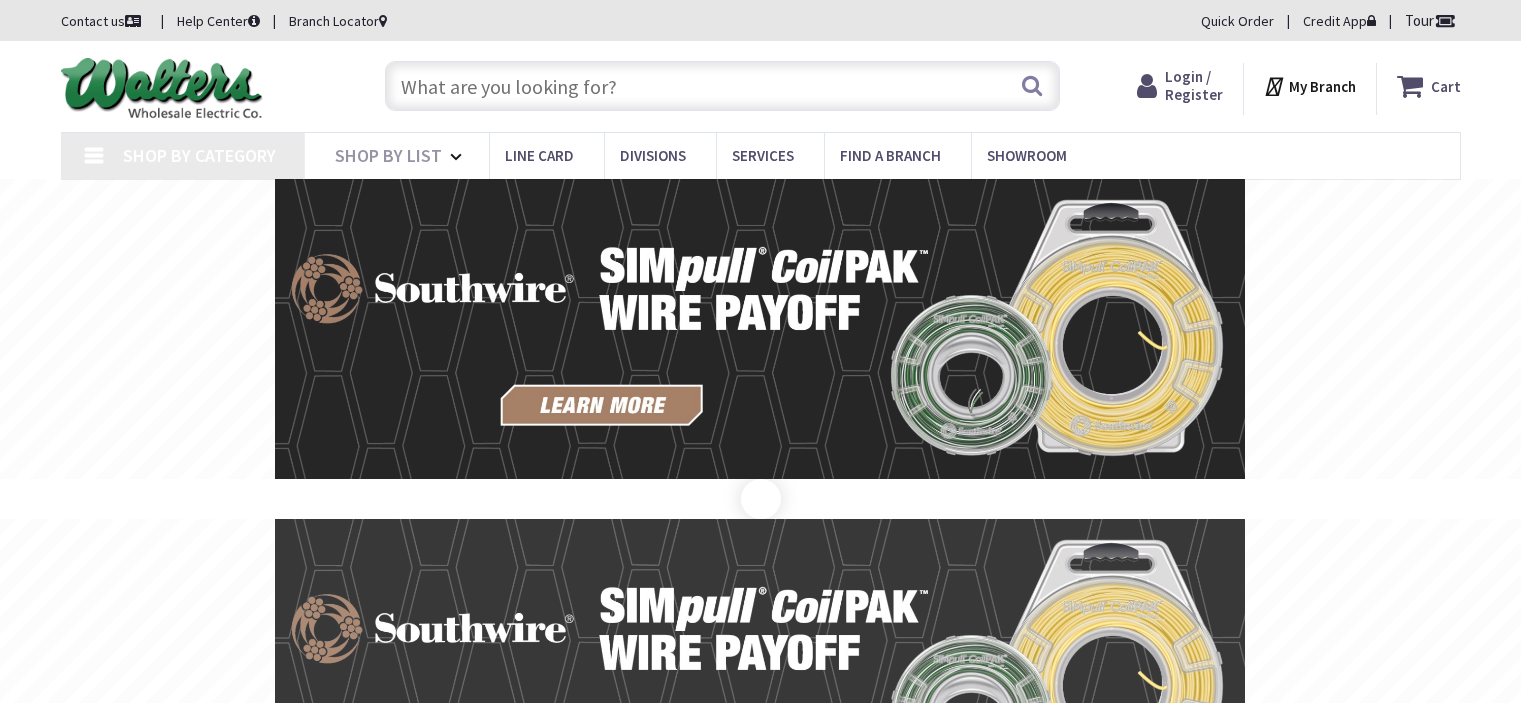 scroll, scrollTop: 0, scrollLeft: 0, axis: both 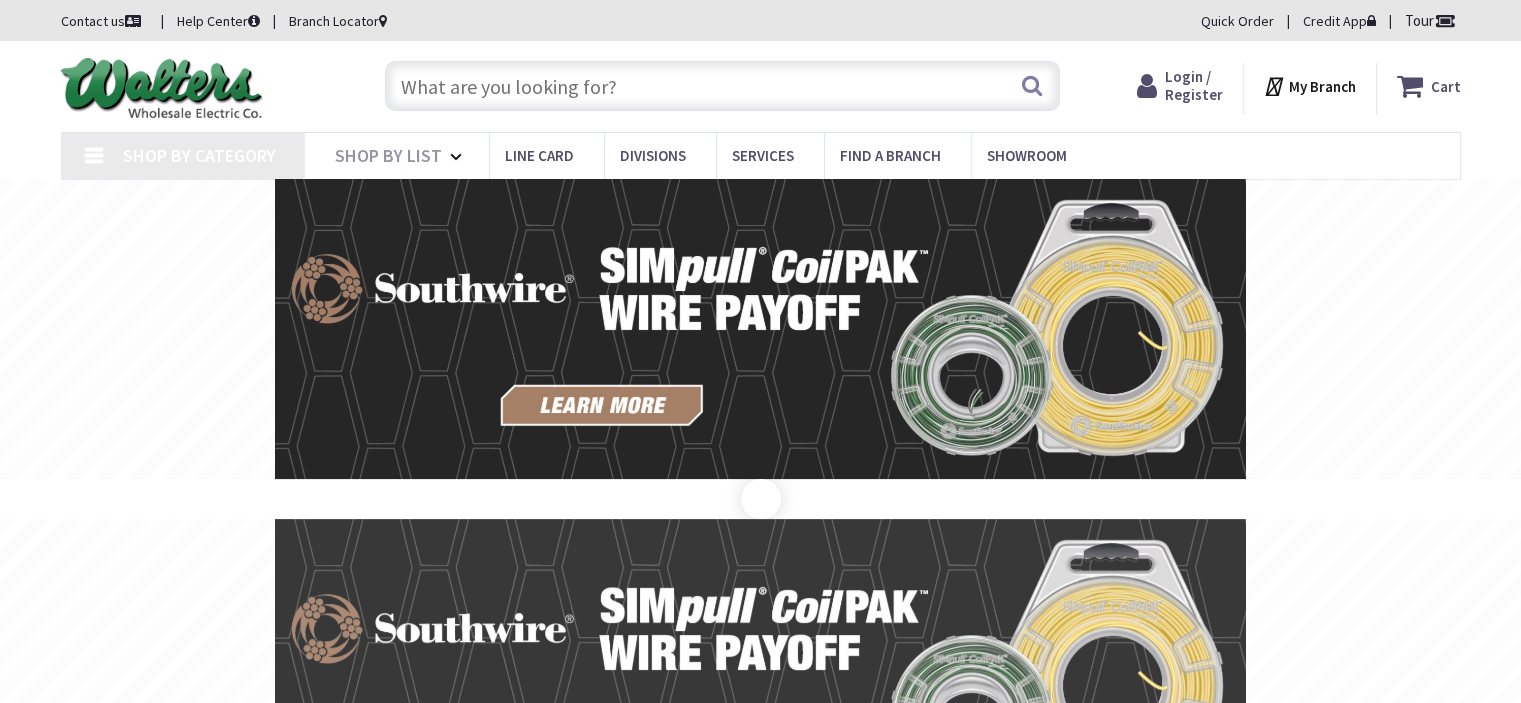 type on "[PERSON_NAME][GEOGRAPHIC_DATA], [STREET_ADDRESS][PERSON_NAME]" 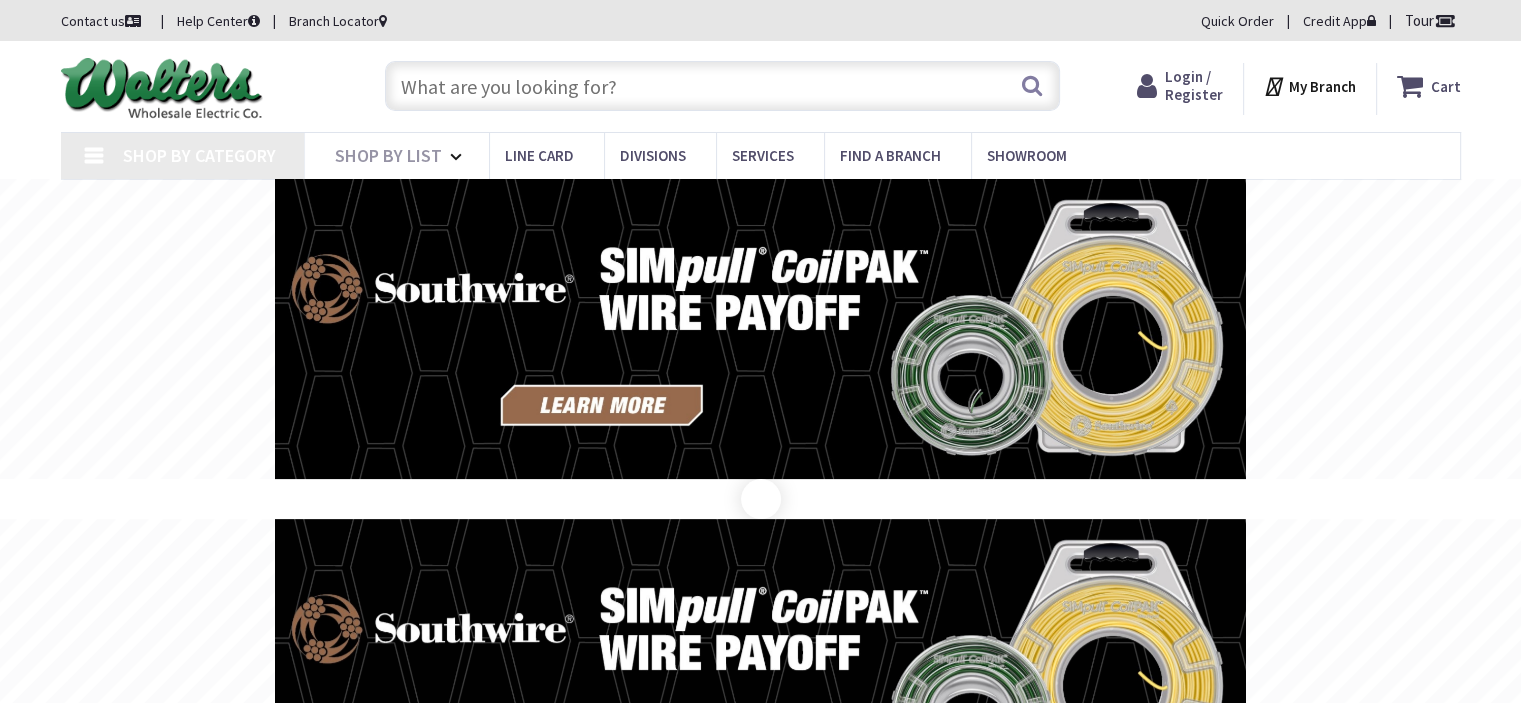 scroll, scrollTop: 0, scrollLeft: 0, axis: both 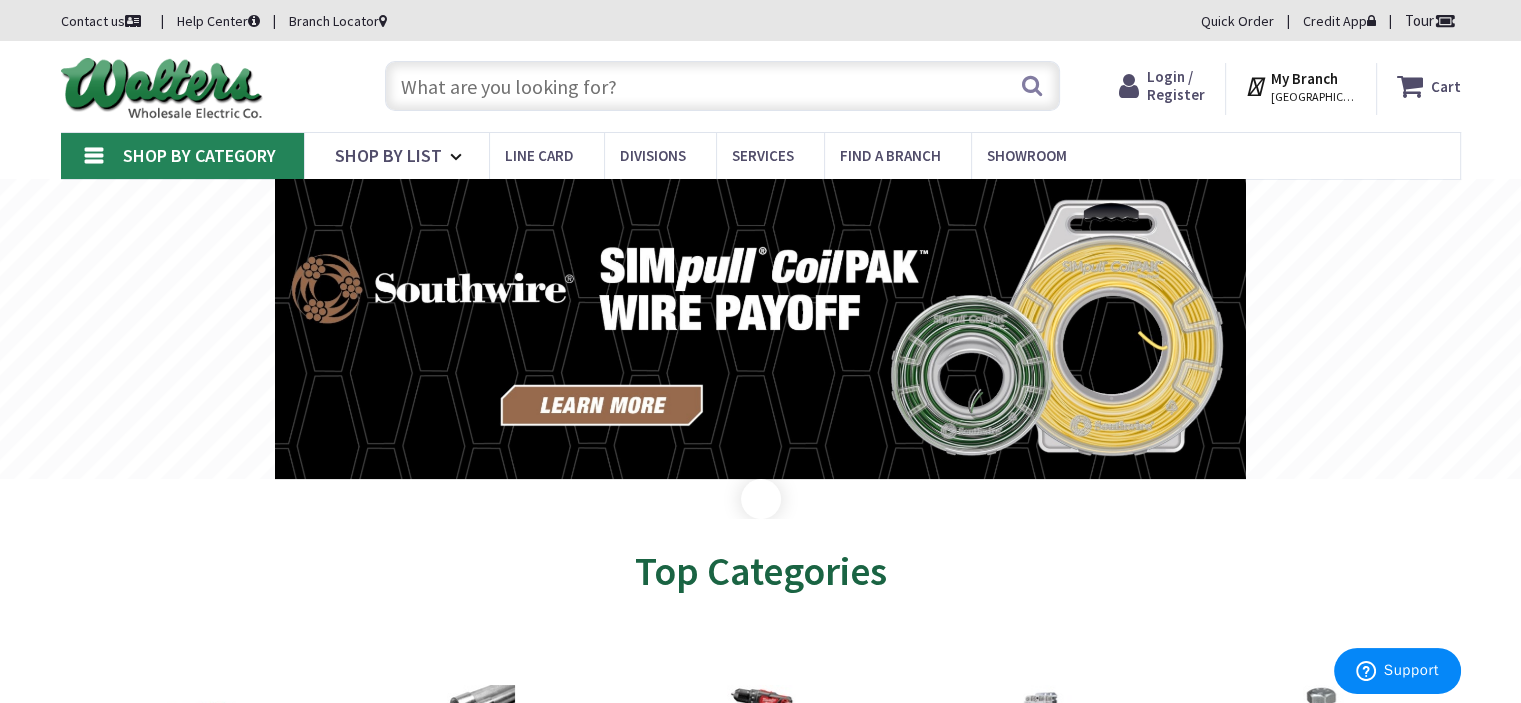 click on "Login / Register" at bounding box center [1176, 85] 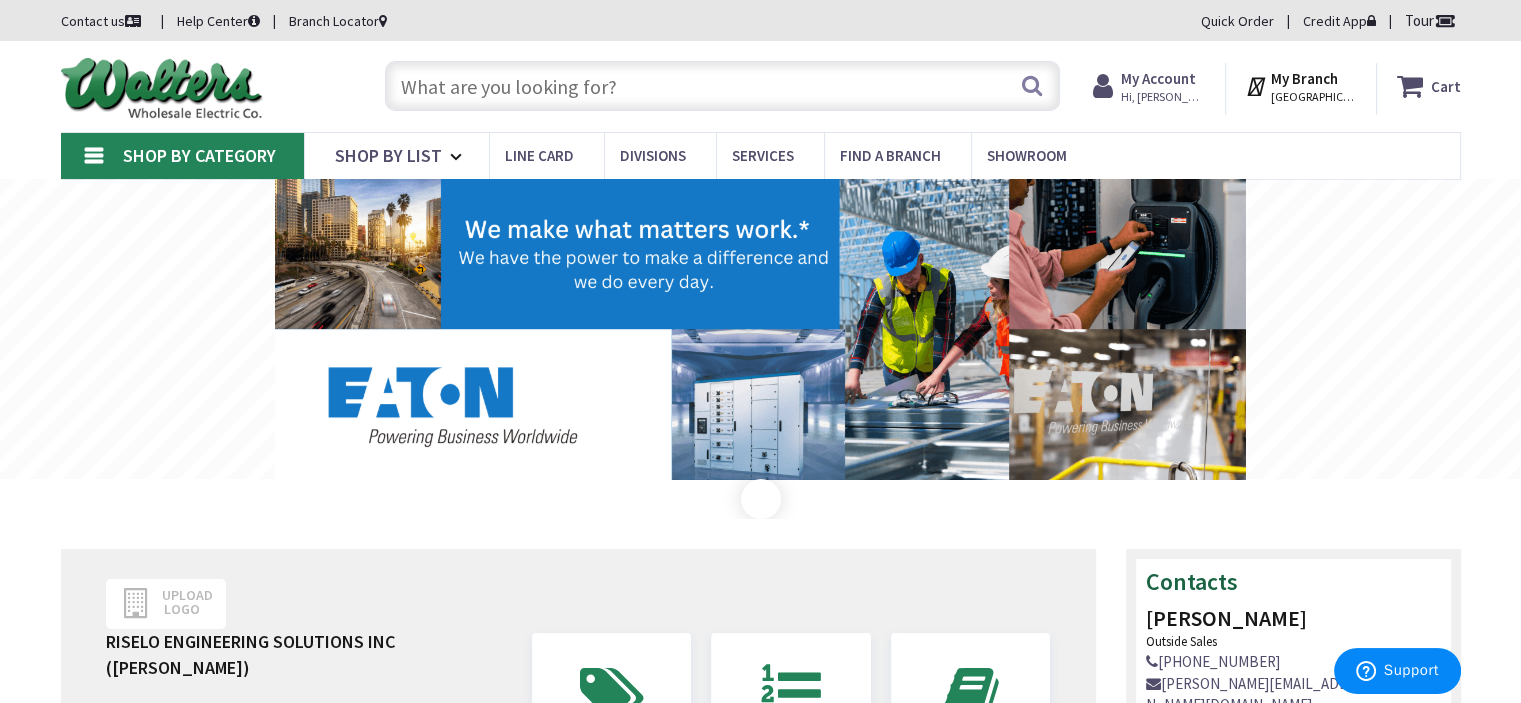 click at bounding box center (722, 86) 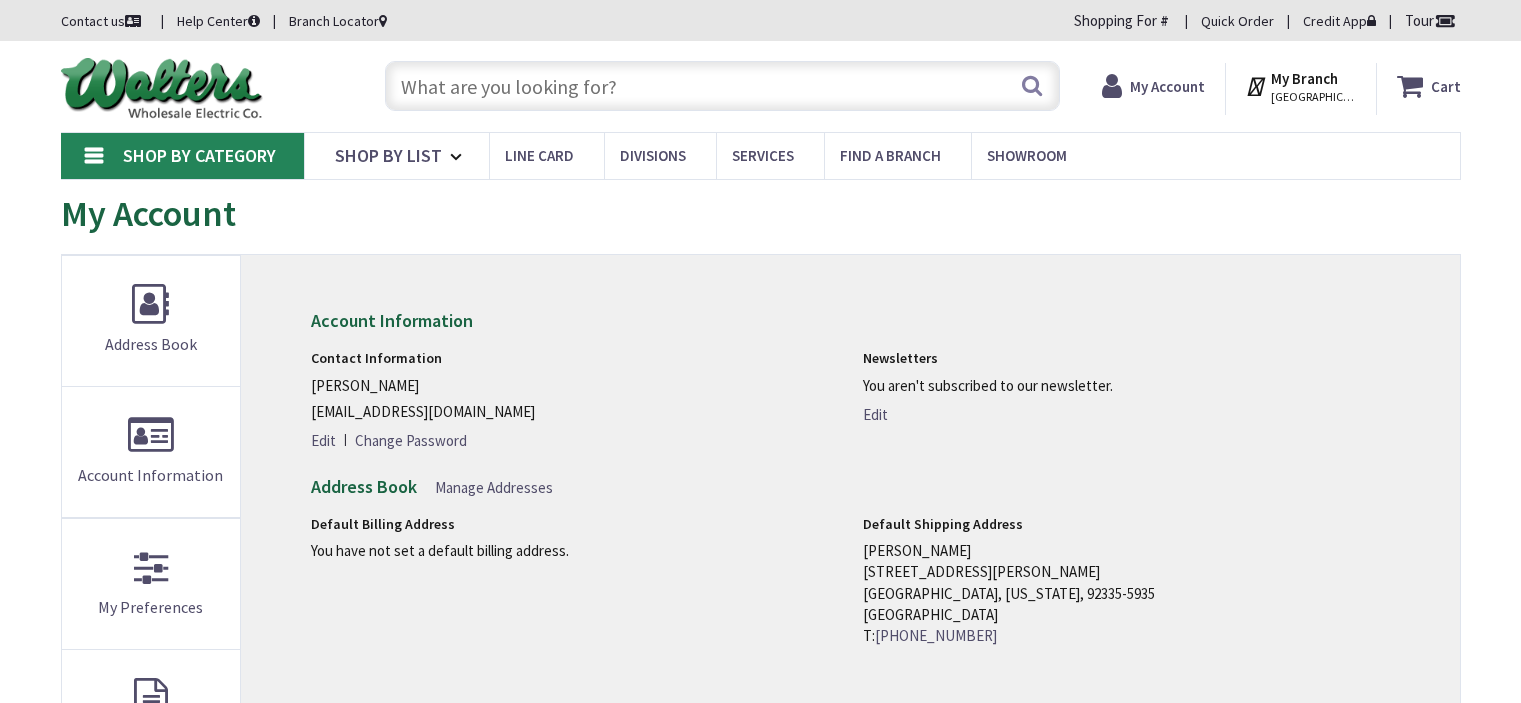 scroll, scrollTop: 0, scrollLeft: 0, axis: both 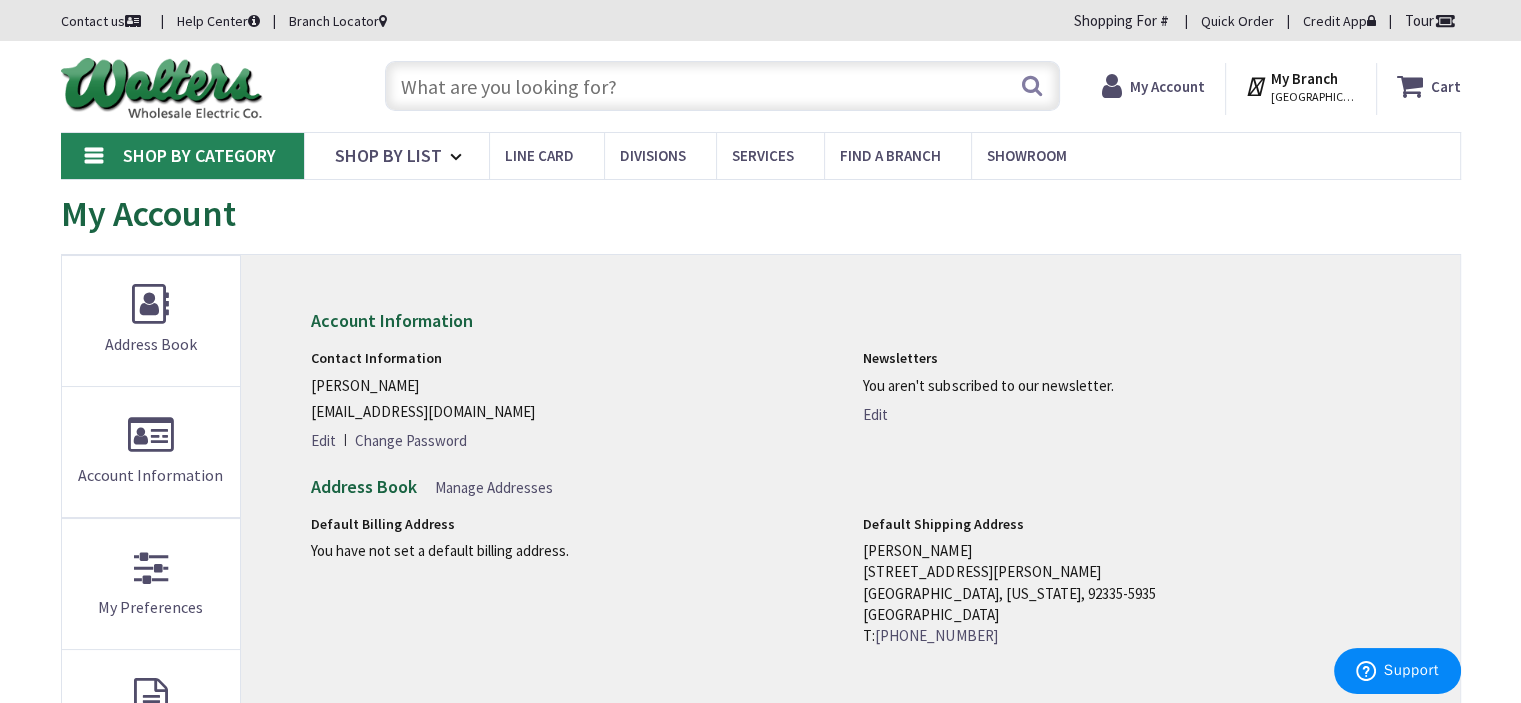 click at bounding box center [722, 86] 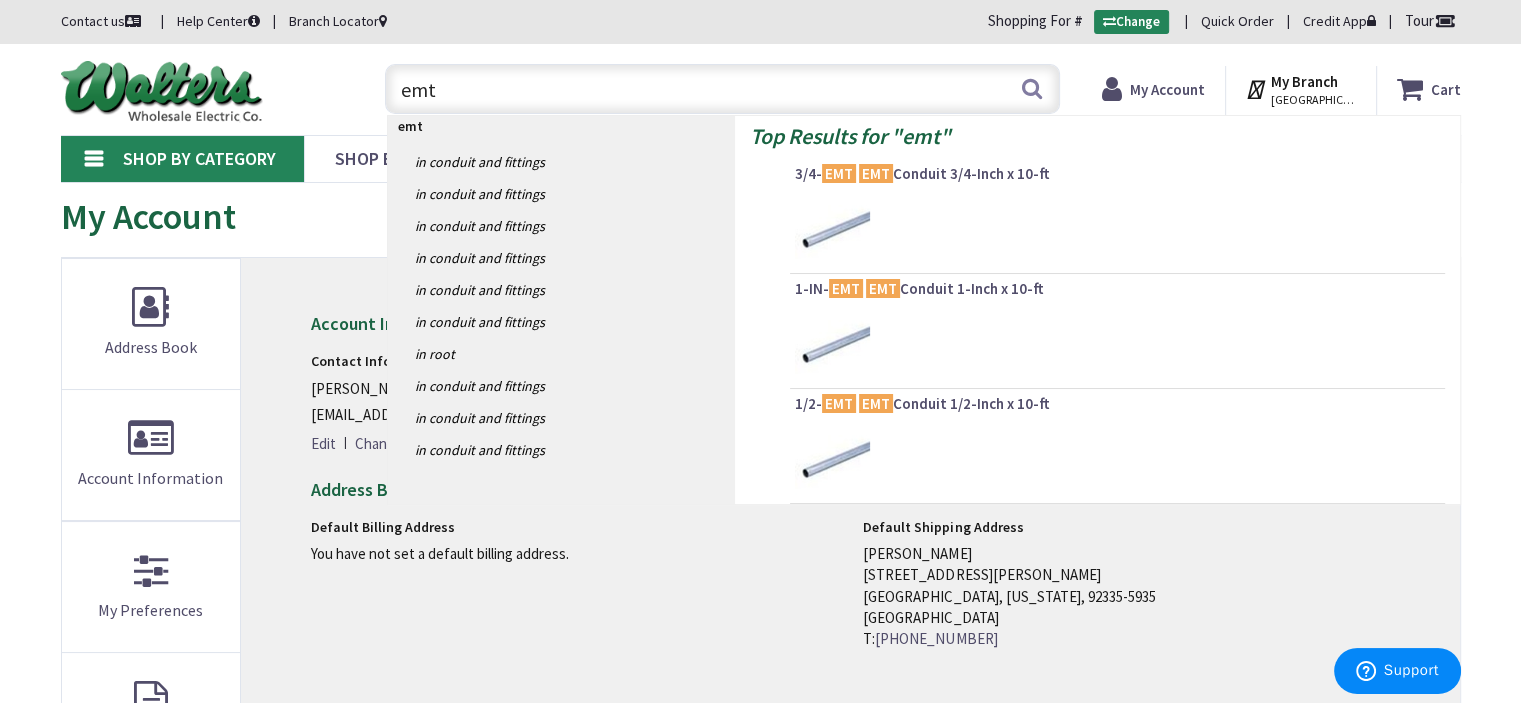 click on "1-IN- EMT   EMT  Conduit 1-Inch x 10-ft" at bounding box center (1117, 293) 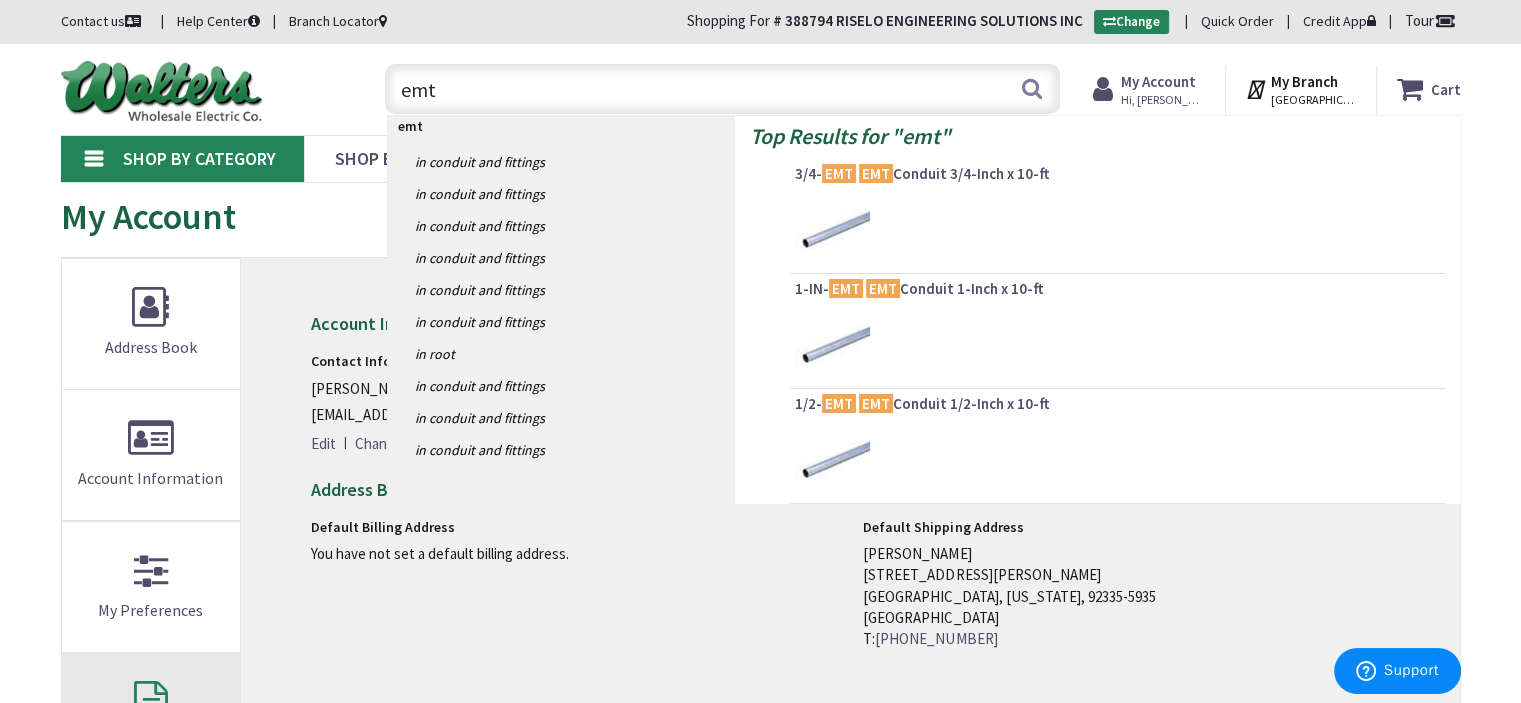 scroll, scrollTop: 0, scrollLeft: 0, axis: both 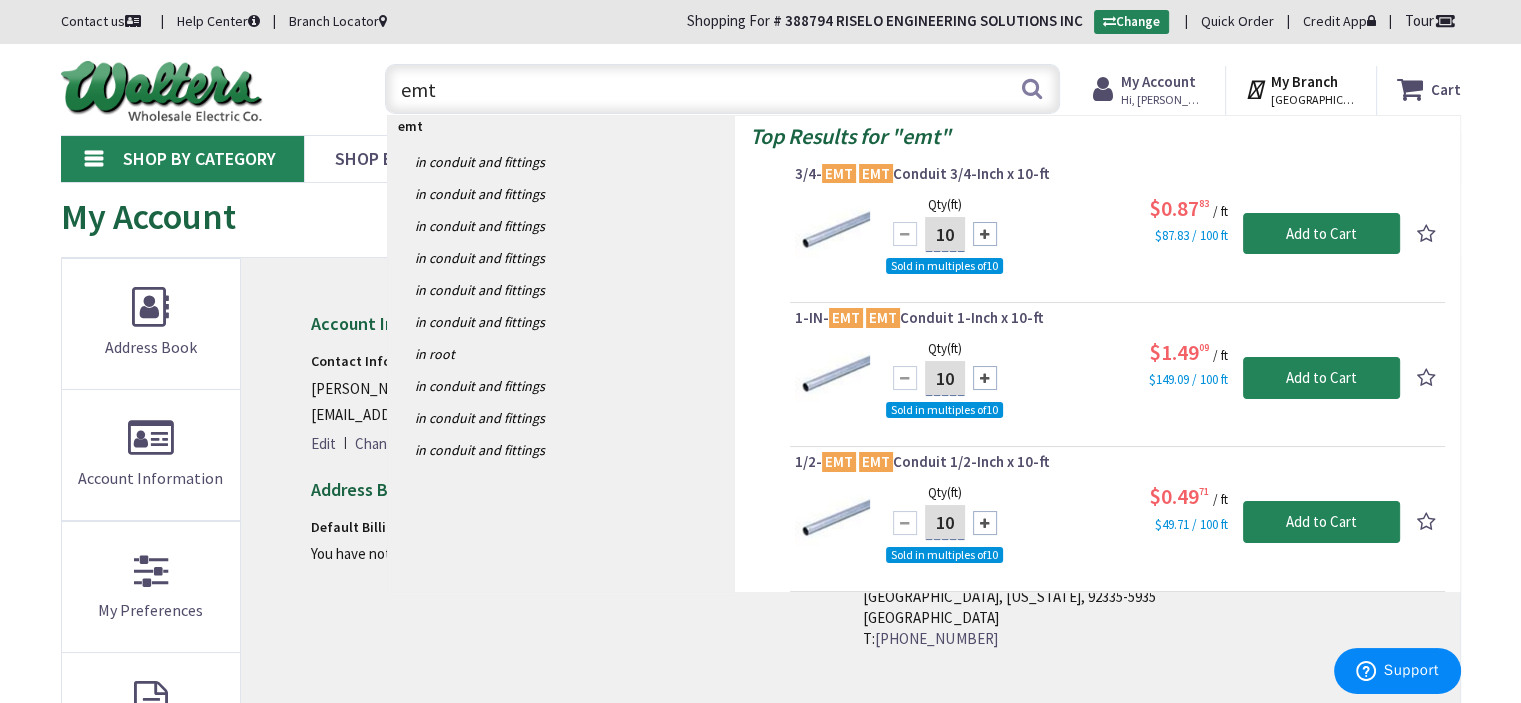 click on "emt" at bounding box center [722, 89] 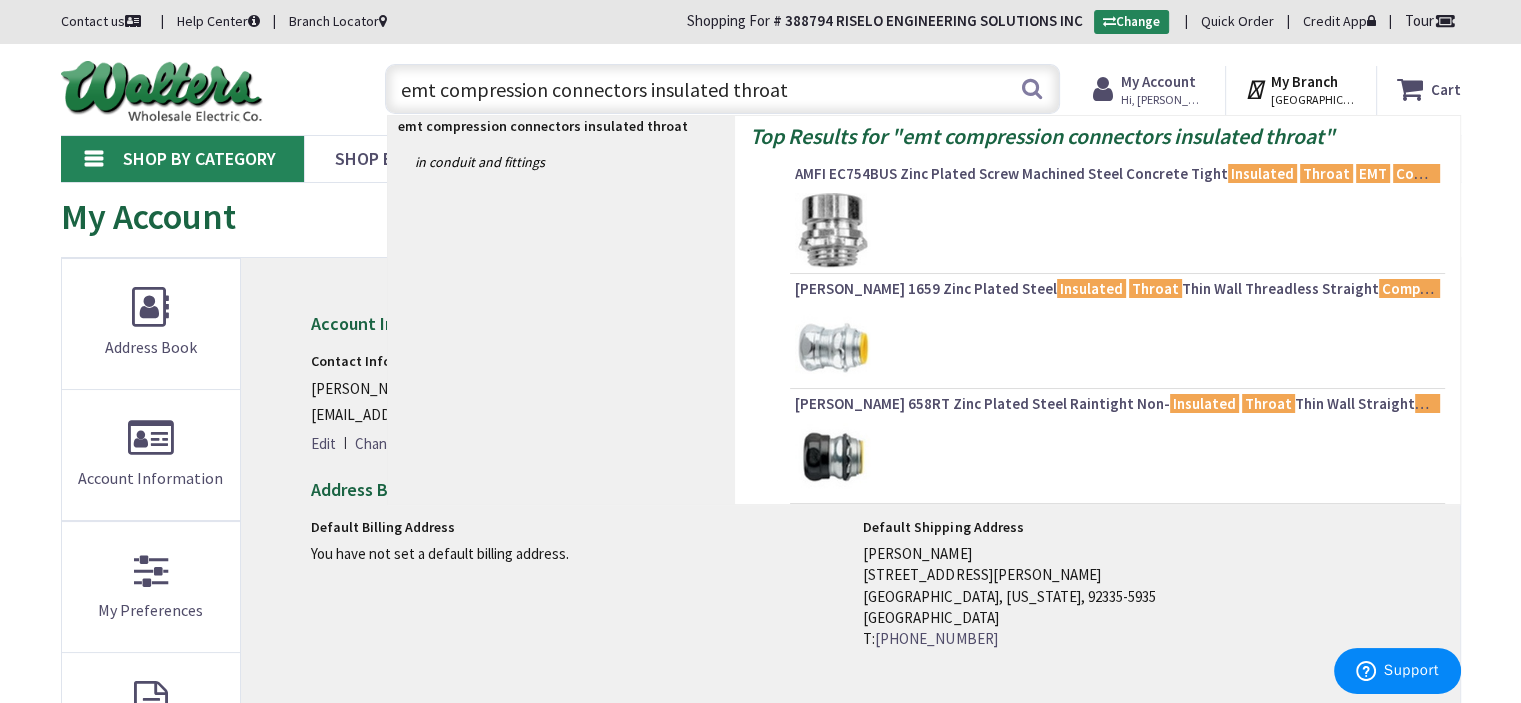 click on "emt compression connectors insulated throat" at bounding box center (722, 89) 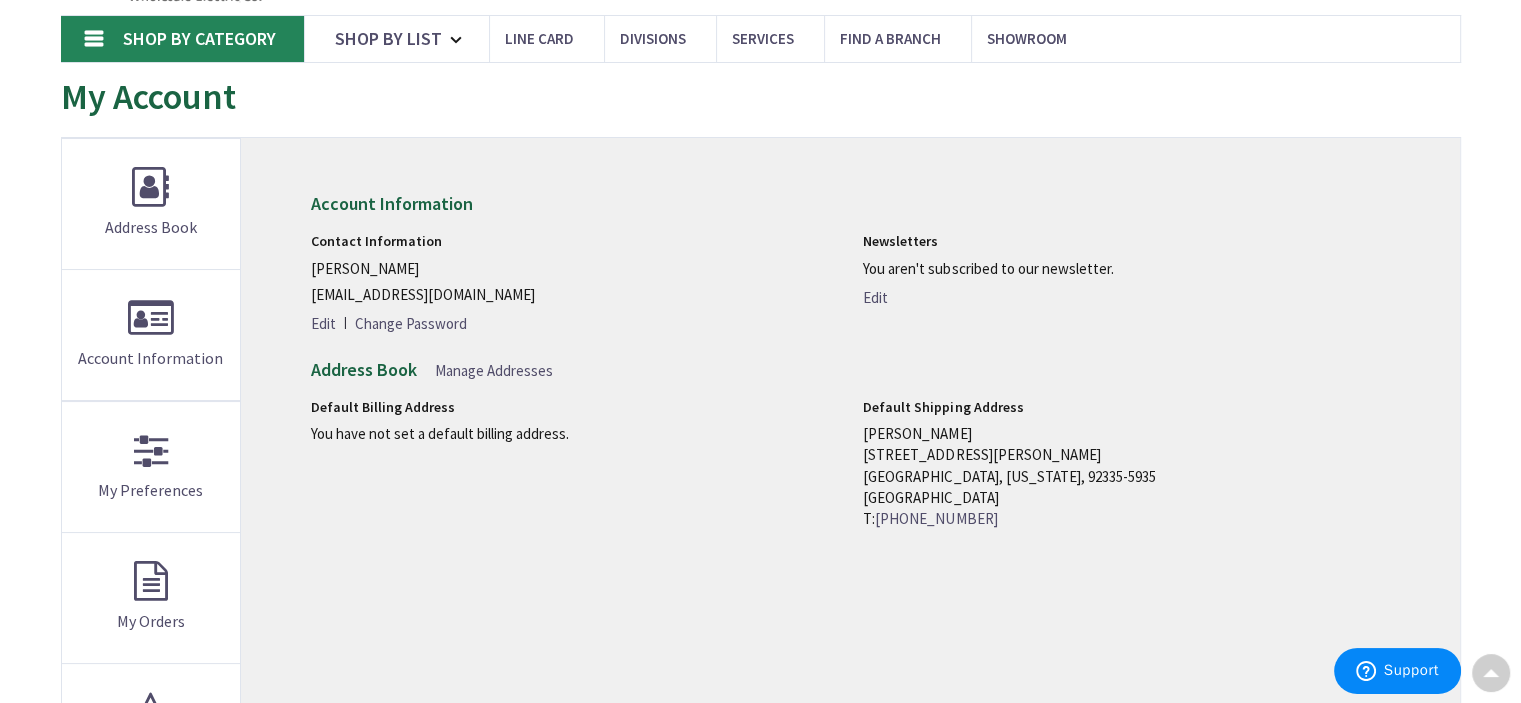 scroll, scrollTop: 0, scrollLeft: 0, axis: both 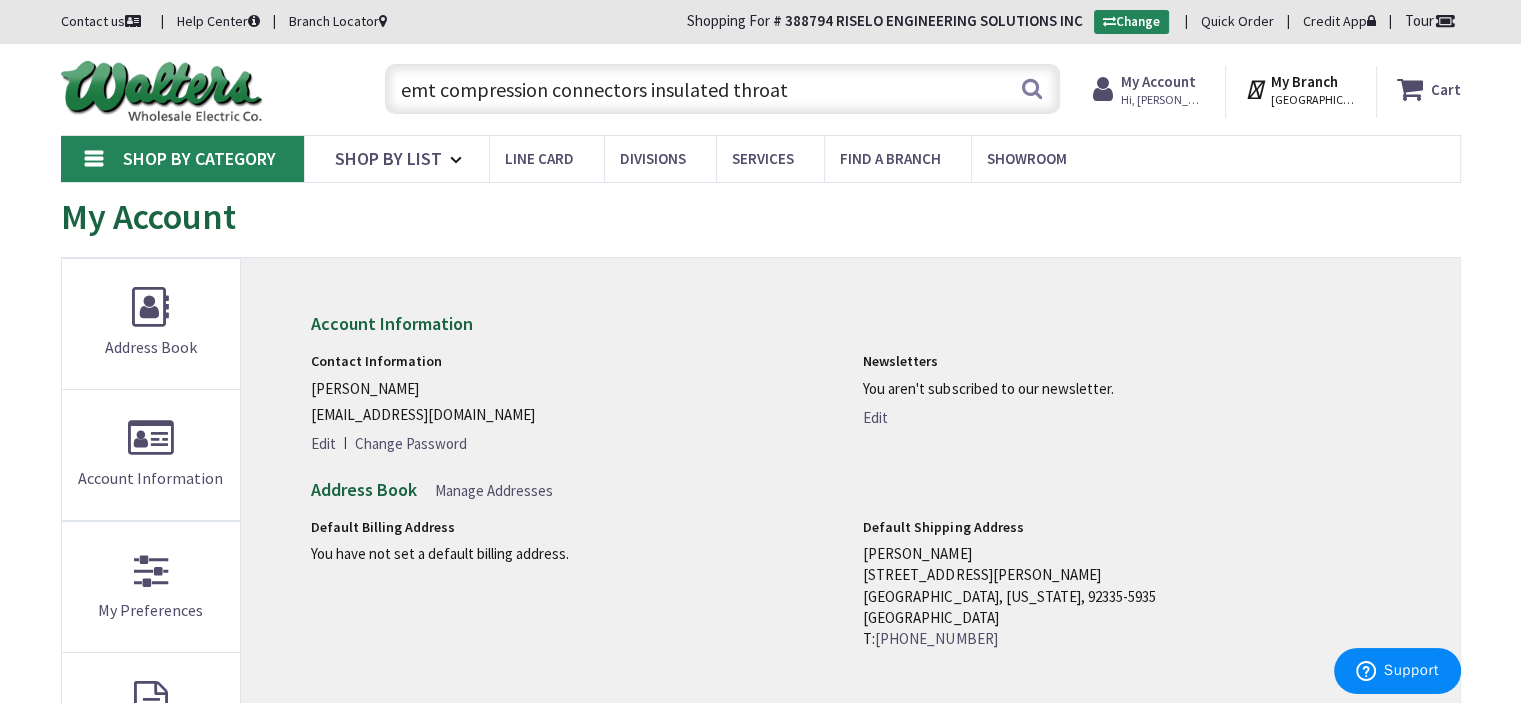 click on "emt compression connectors insulated throat" at bounding box center (722, 89) 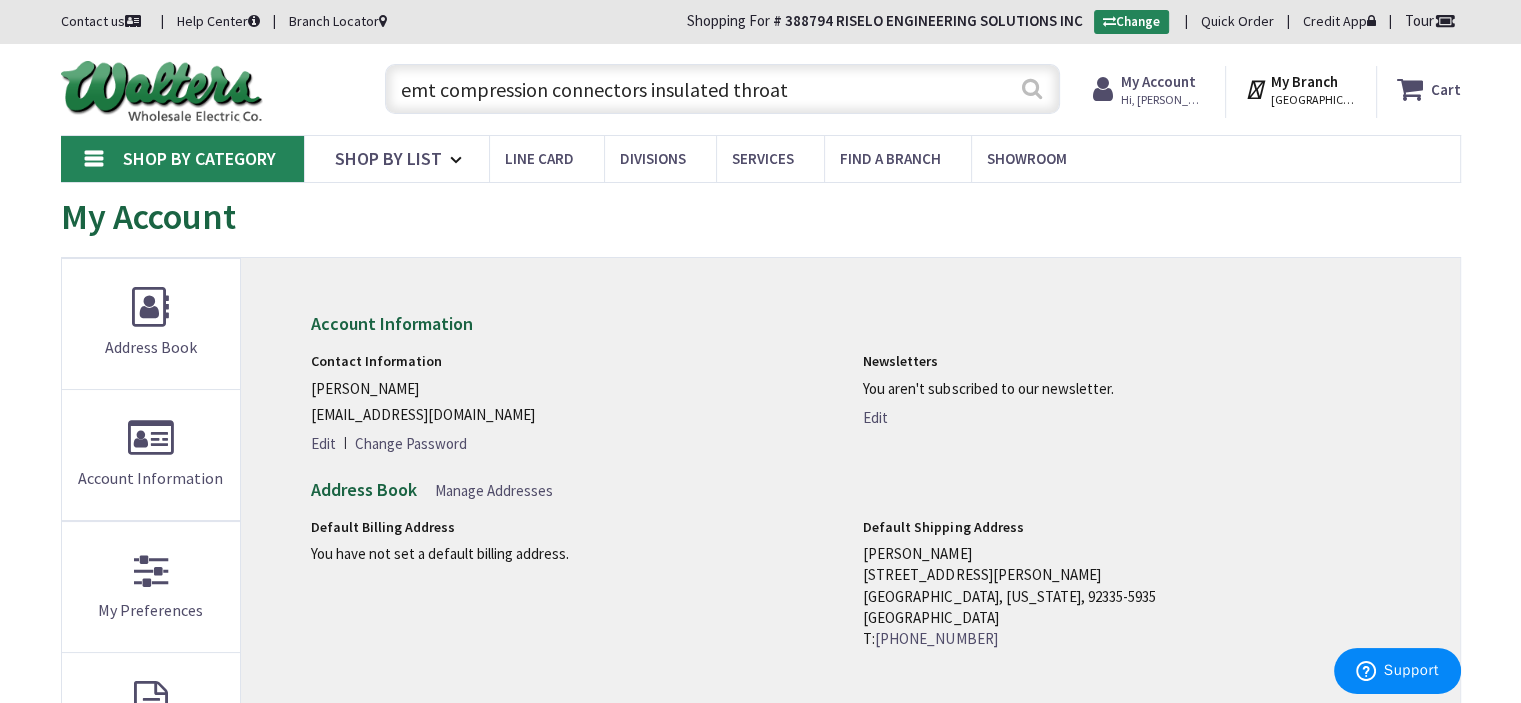 type on "emt compression connectors insulated throat" 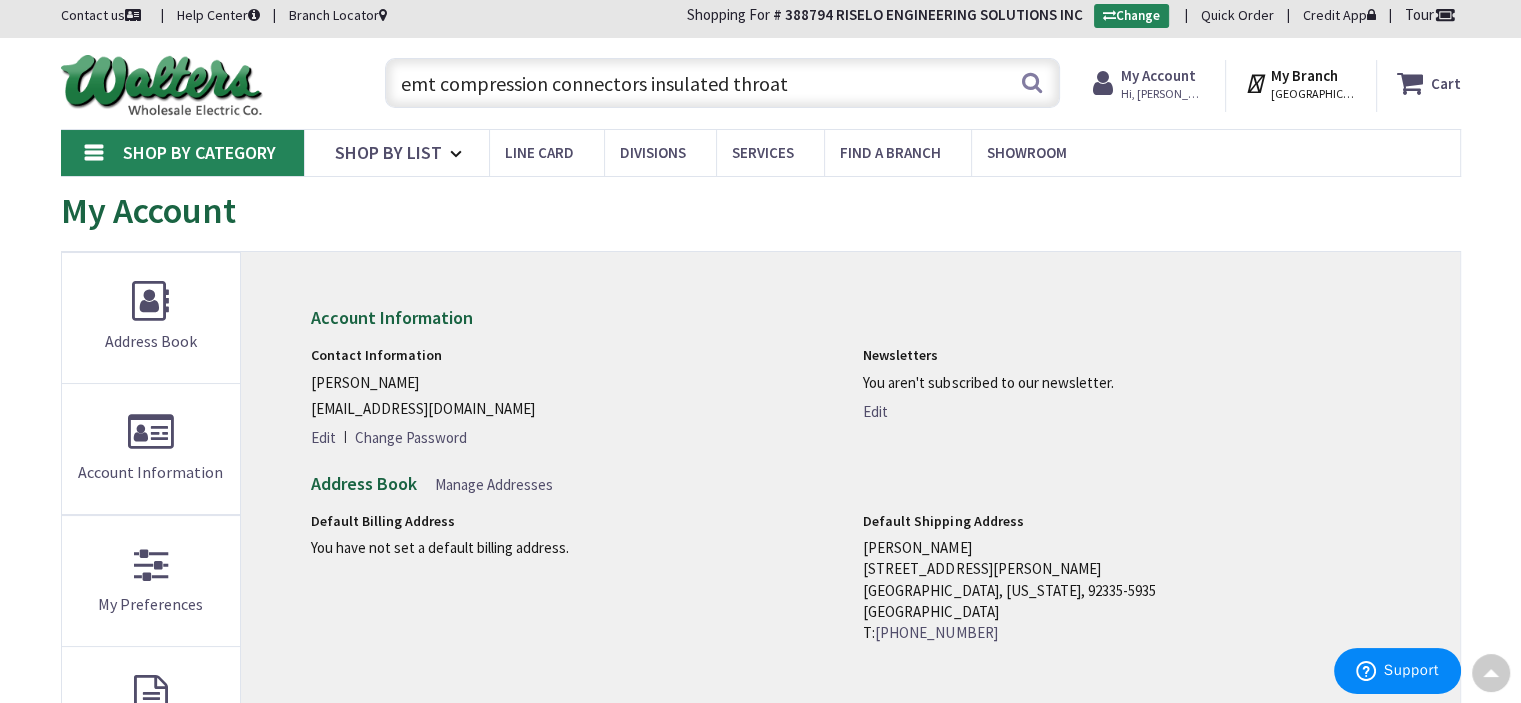 scroll, scrollTop: 0, scrollLeft: 0, axis: both 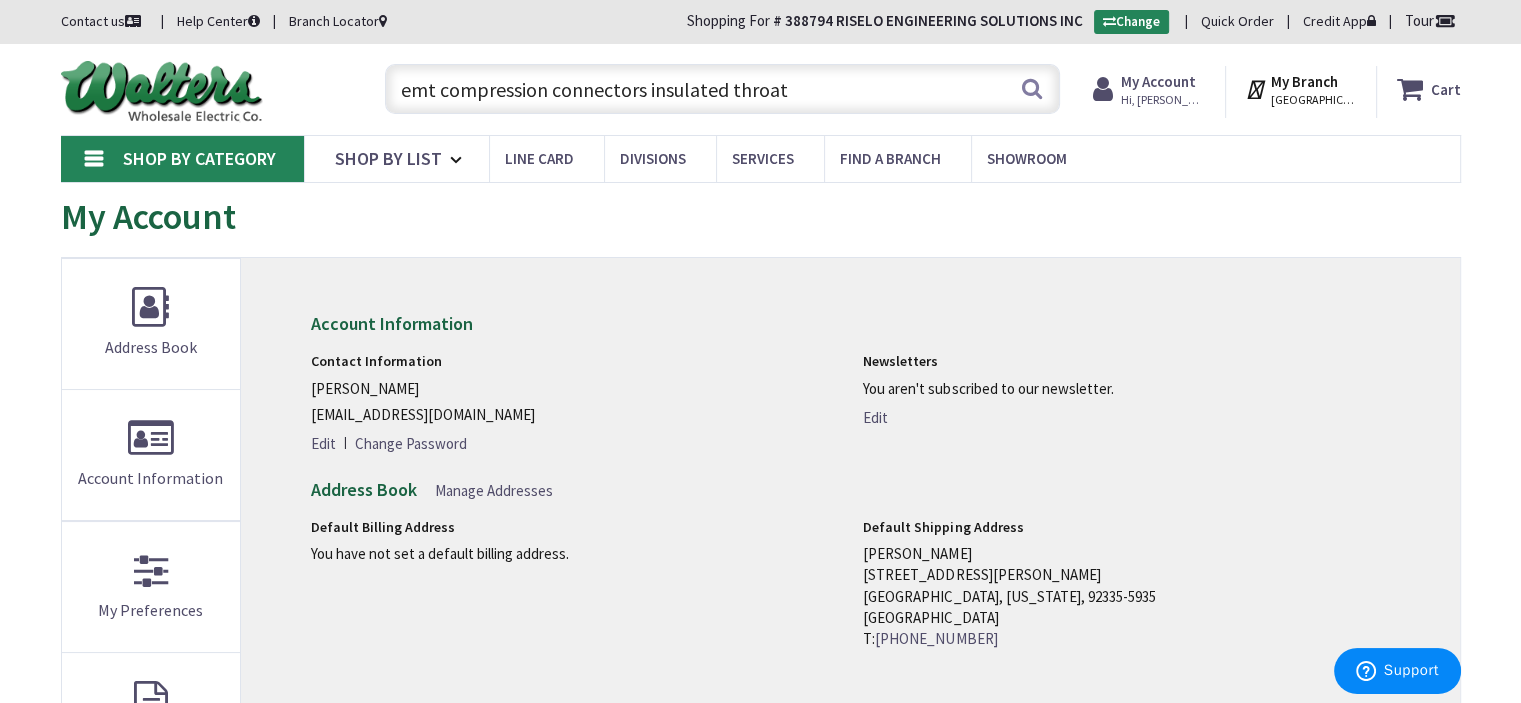 click on "Shop By Category" at bounding box center [199, 158] 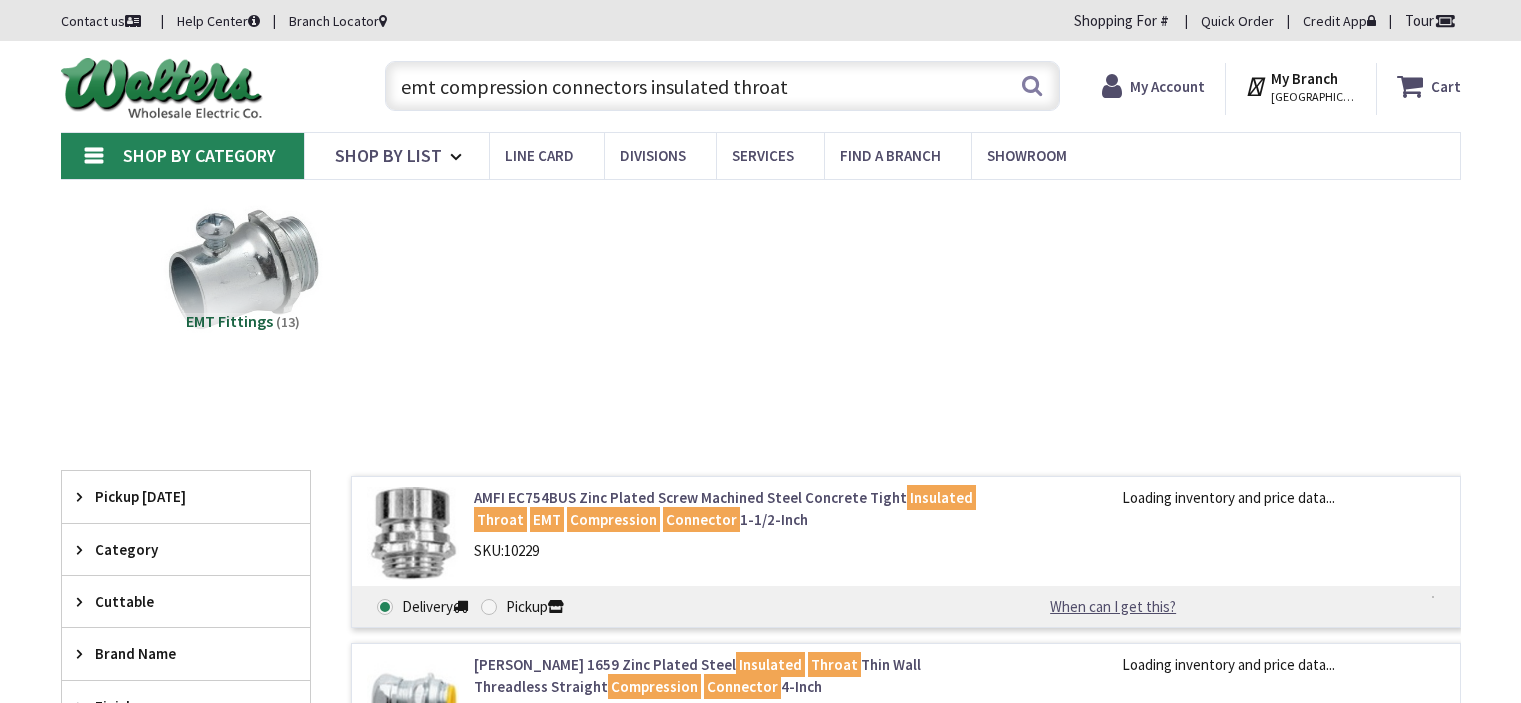 scroll, scrollTop: 0, scrollLeft: 0, axis: both 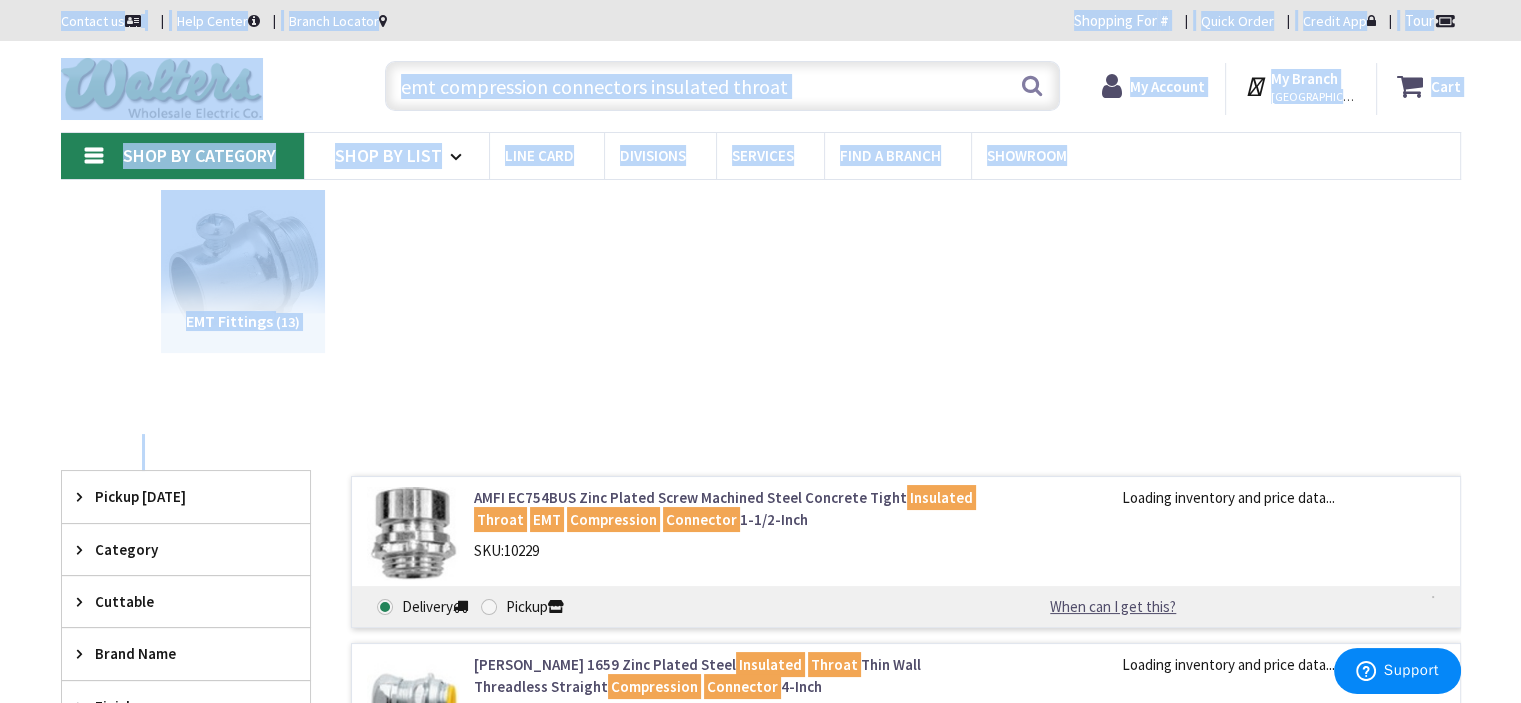 click on "EMT Fittings
(13)" at bounding box center [761, 286] 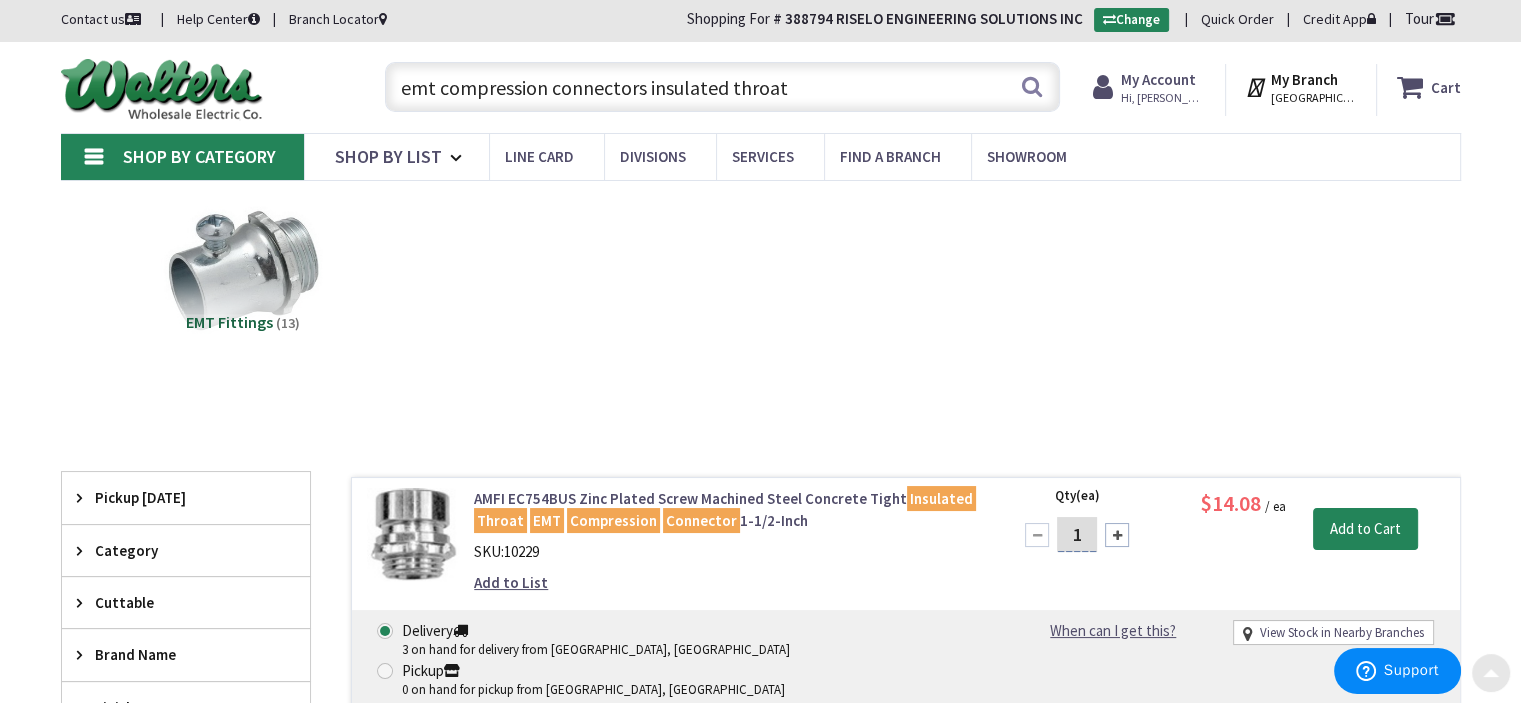 scroll, scrollTop: 0, scrollLeft: 0, axis: both 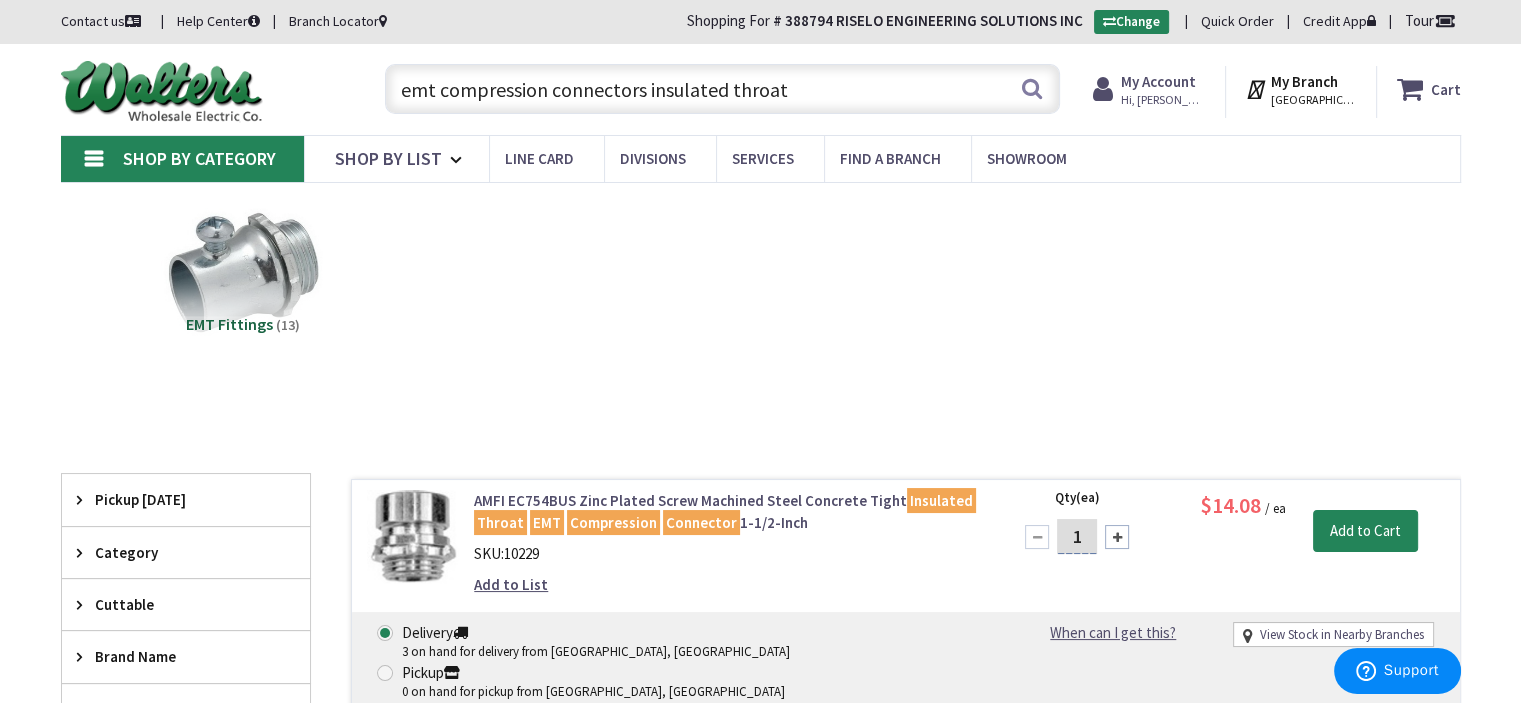 click on "emt compression connectors insulated throat" at bounding box center (722, 89) 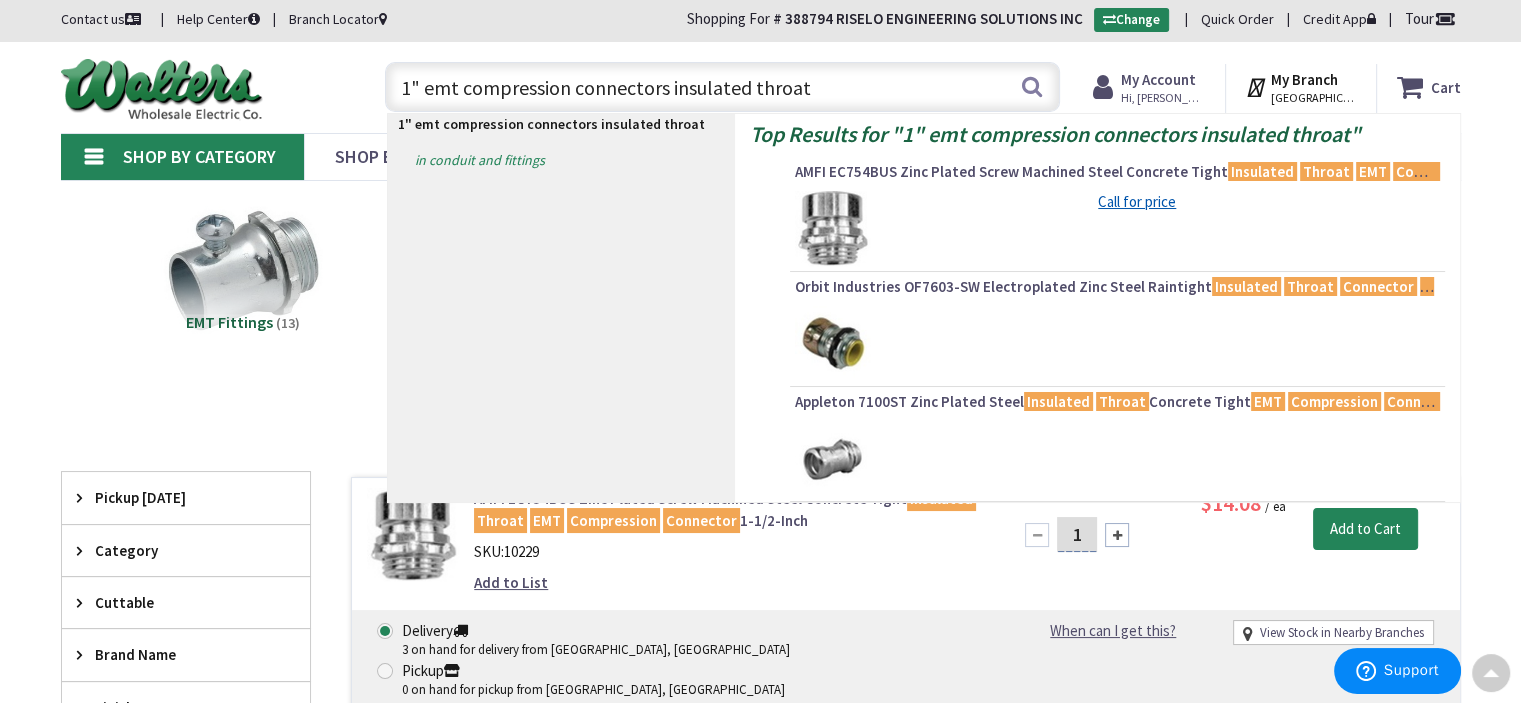 scroll, scrollTop: 0, scrollLeft: 0, axis: both 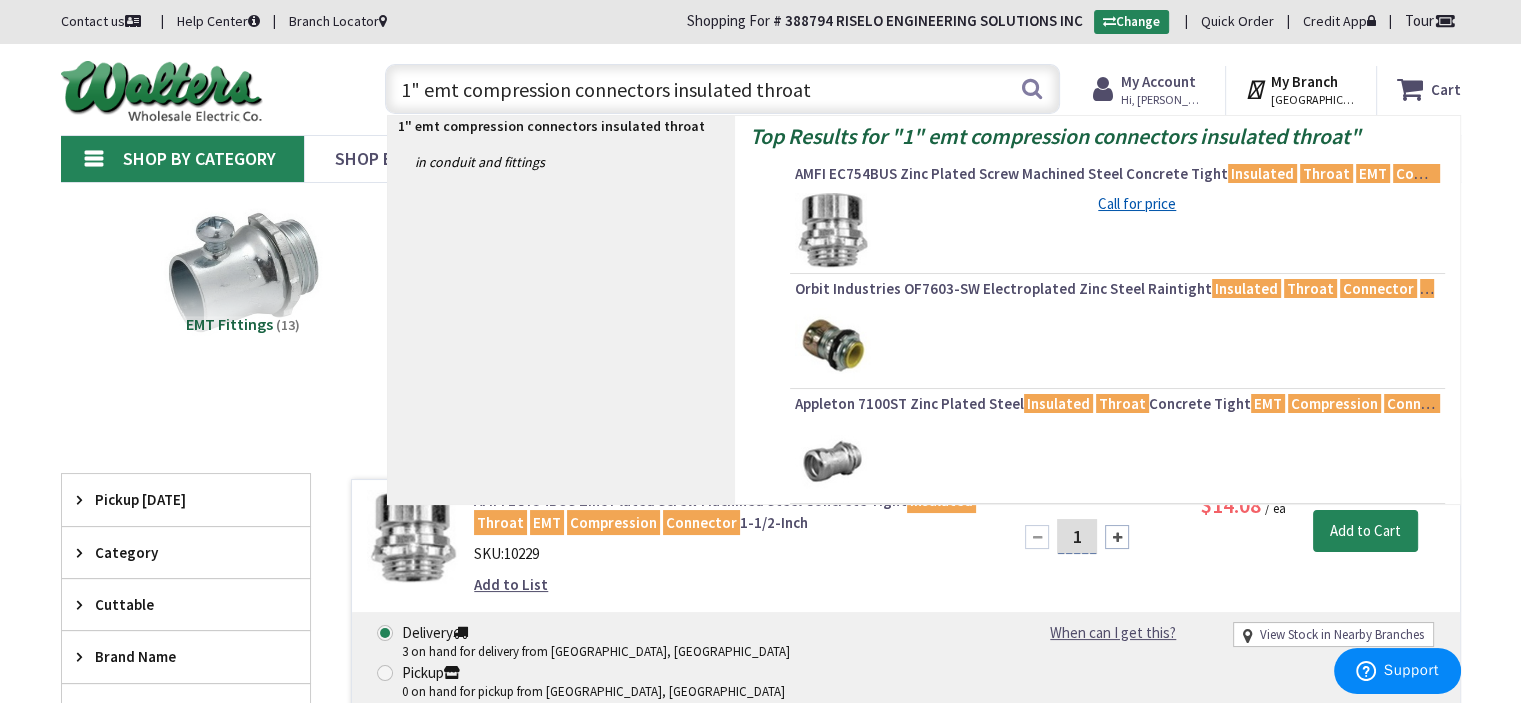 click on "1" emt compression connectors insulated throat" at bounding box center [722, 89] 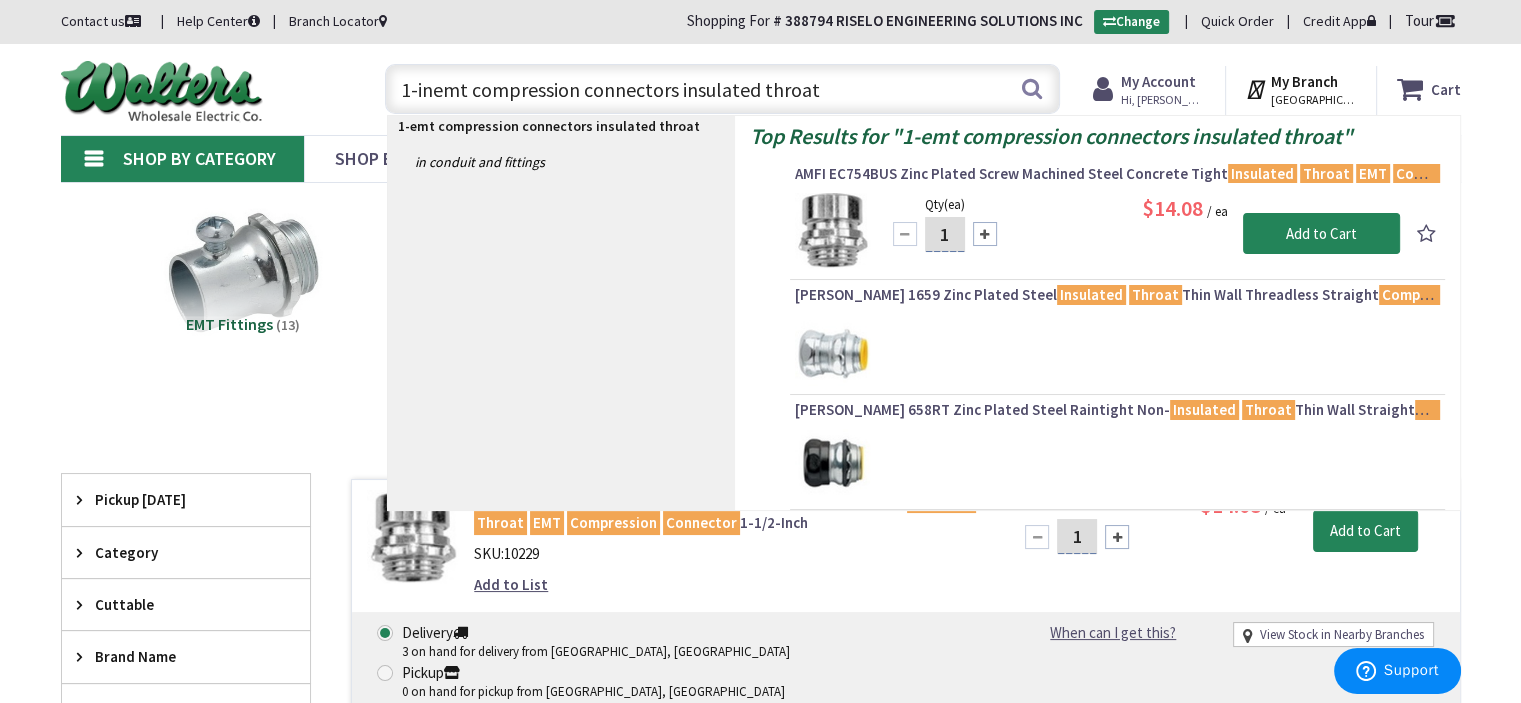 type on "1-incemt compression connectors insulated throat" 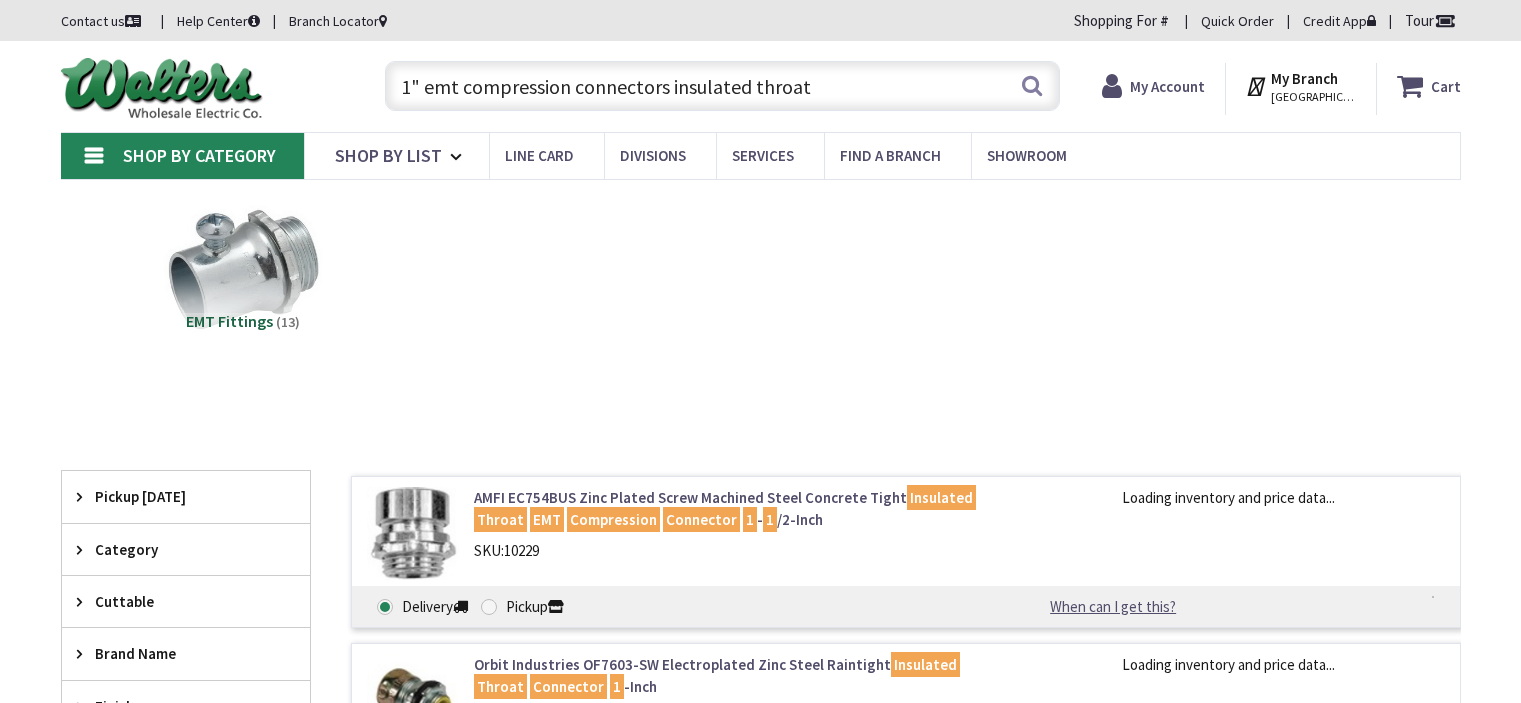 scroll, scrollTop: 0, scrollLeft: 0, axis: both 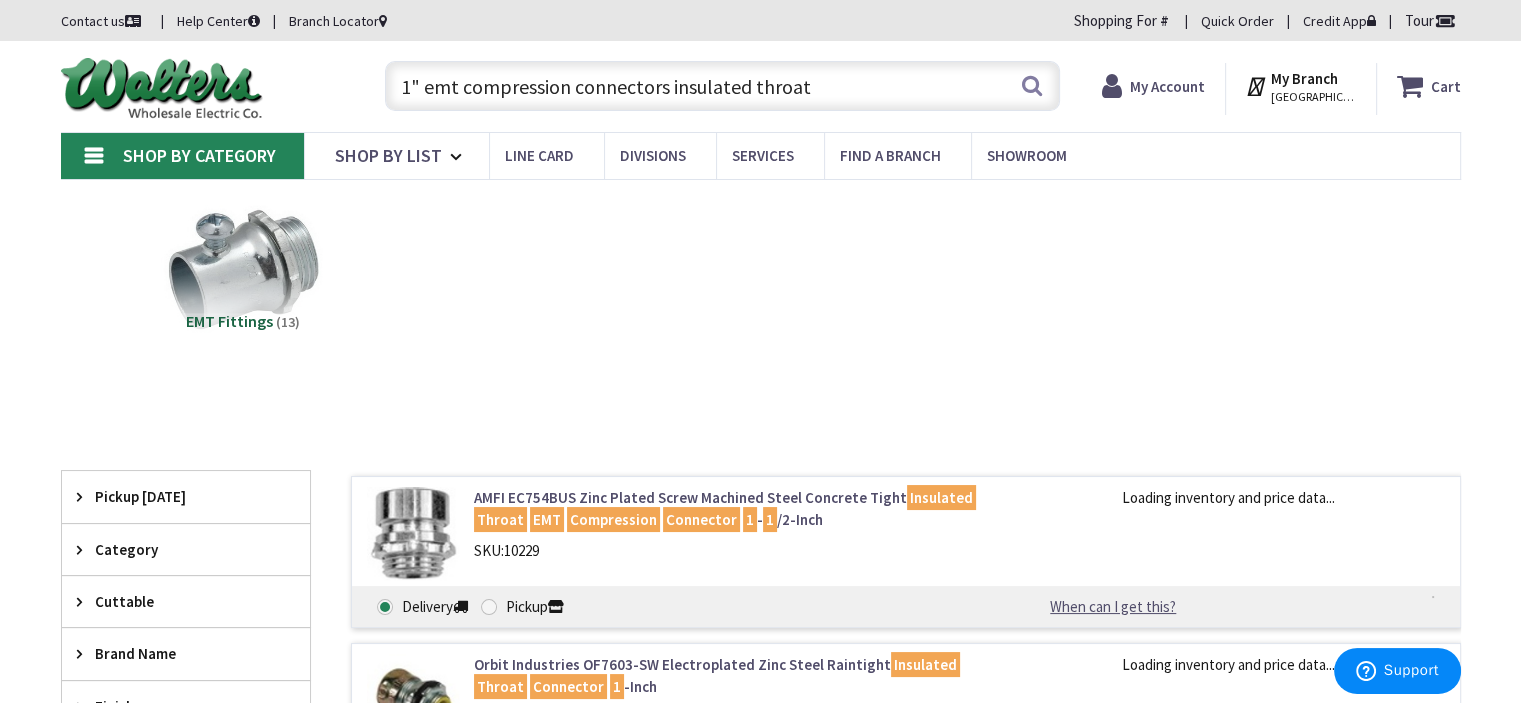 click on "1" emt compression connectors insulated throat" at bounding box center (722, 86) 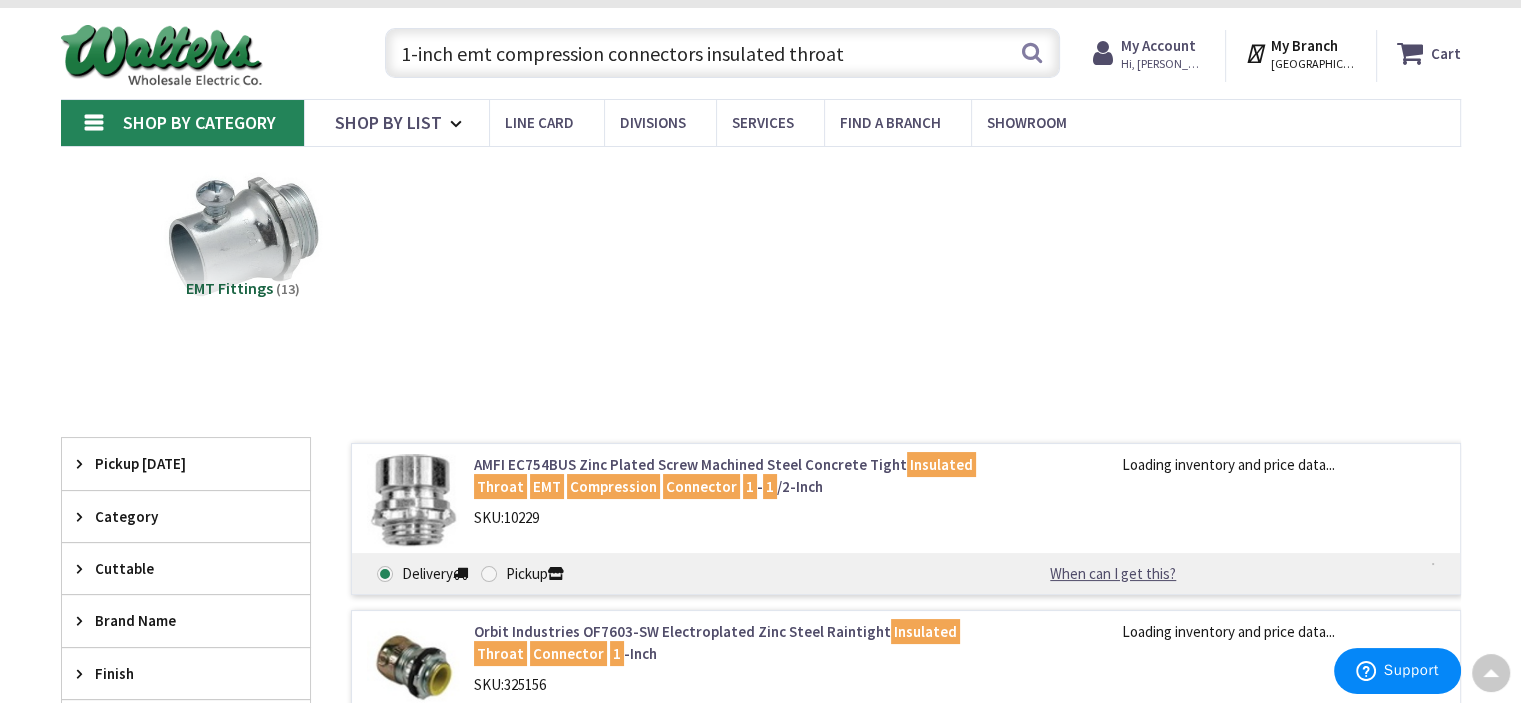 scroll, scrollTop: 0, scrollLeft: 0, axis: both 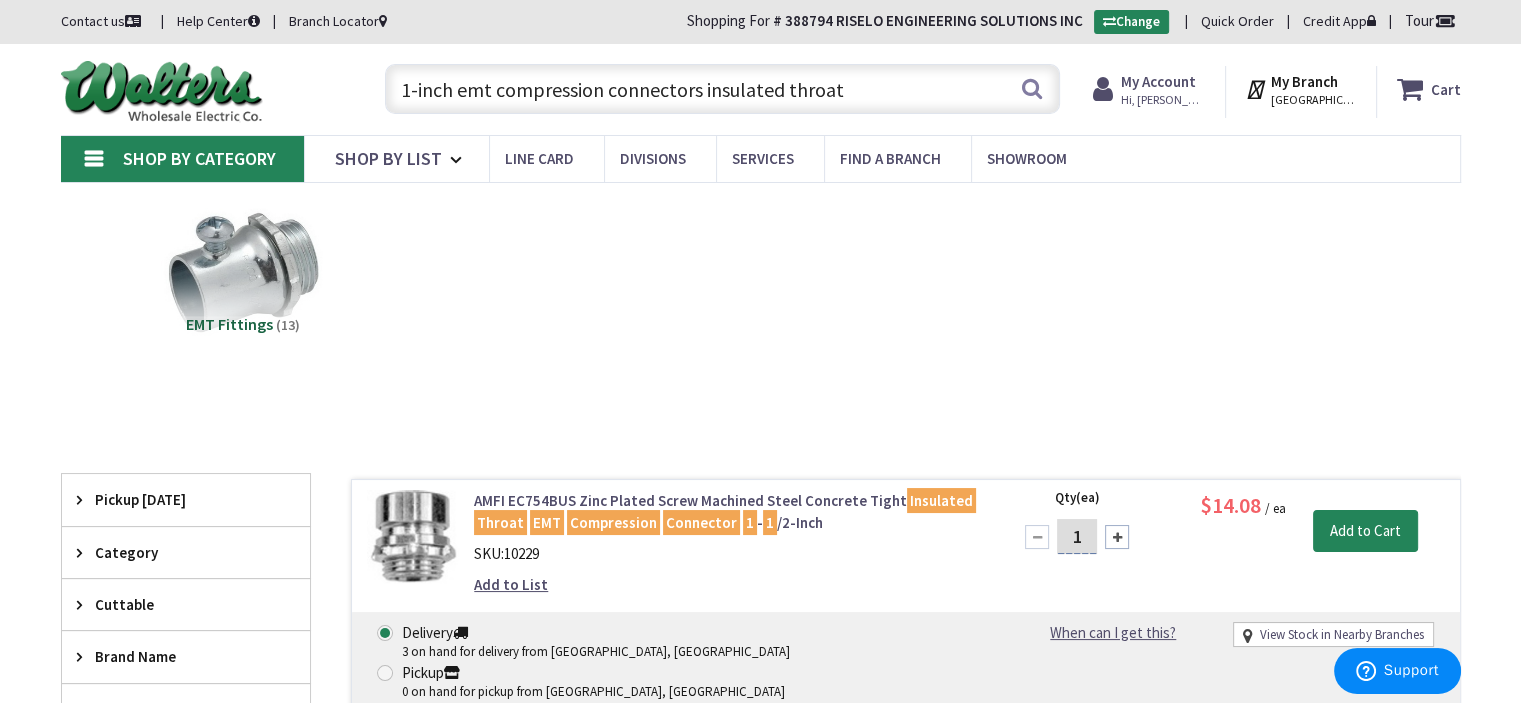 type on "1-inch emt compression connectors insulated throat" 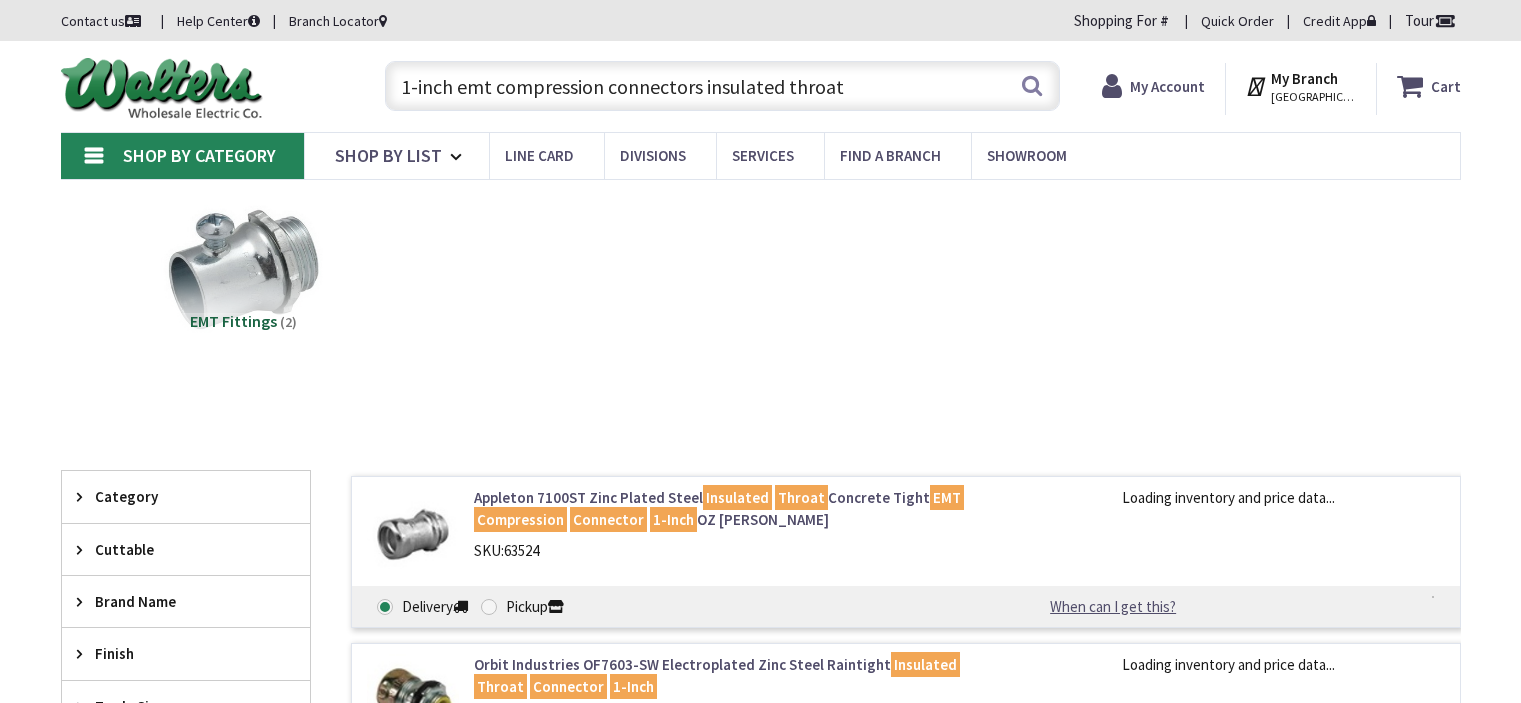 scroll, scrollTop: 0, scrollLeft: 0, axis: both 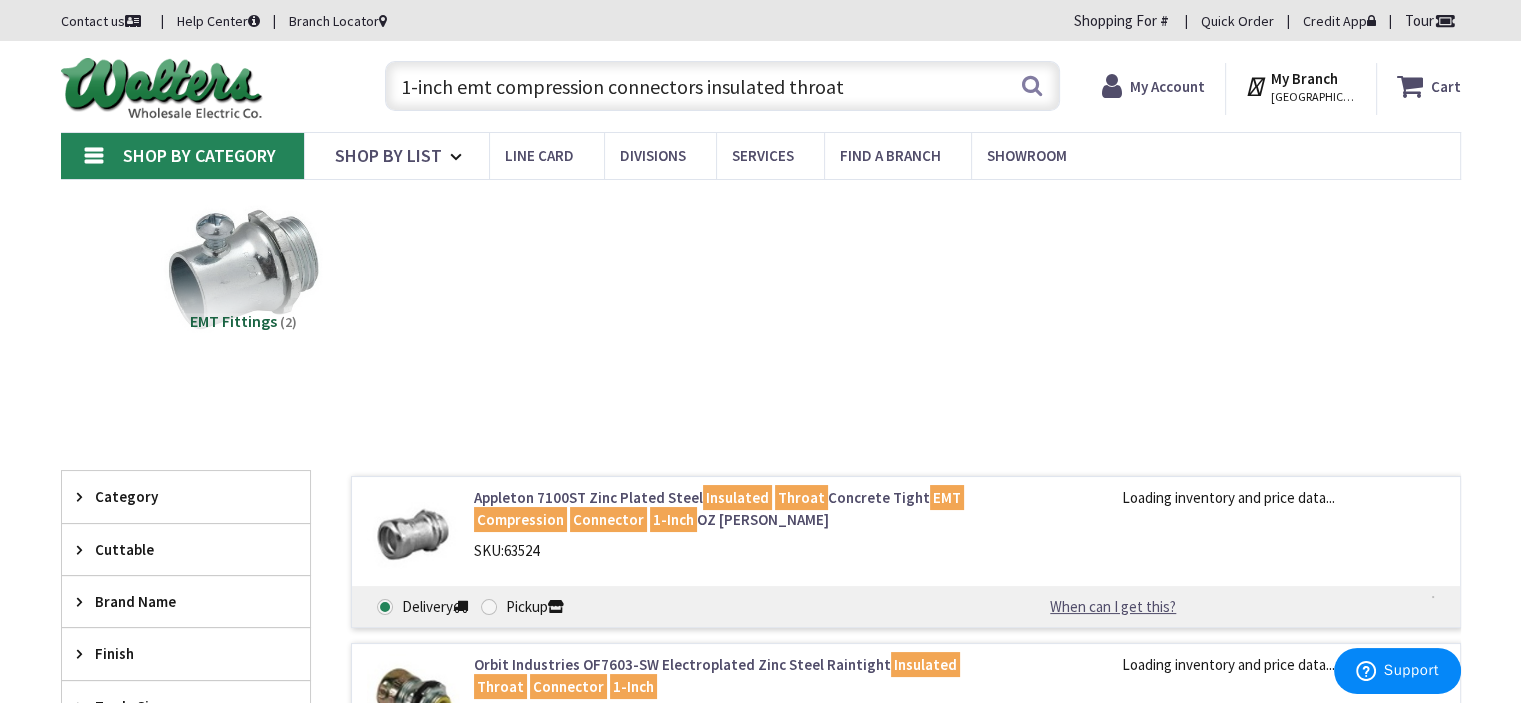 click on "1-inch emt compression connectors insulated throat" at bounding box center (722, 86) 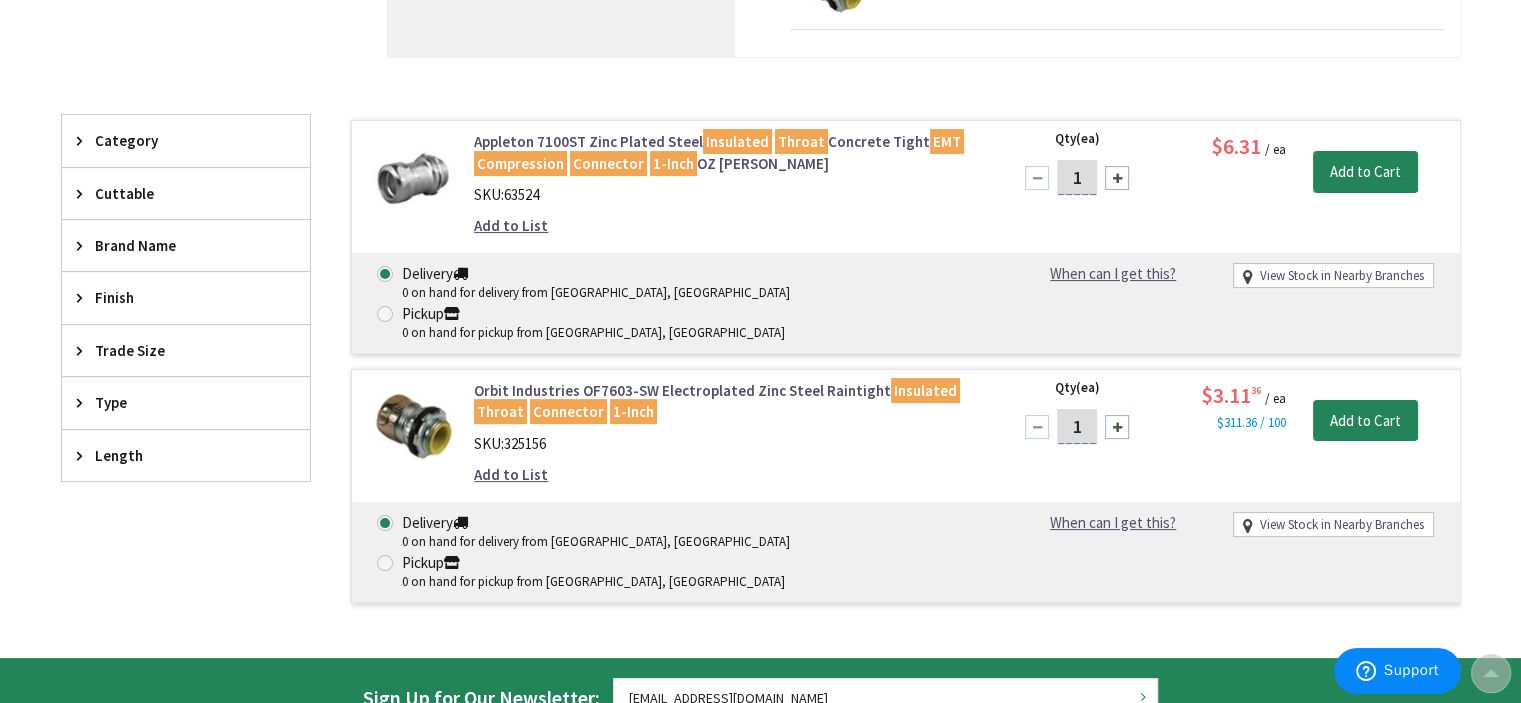 scroll, scrollTop: 400, scrollLeft: 0, axis: vertical 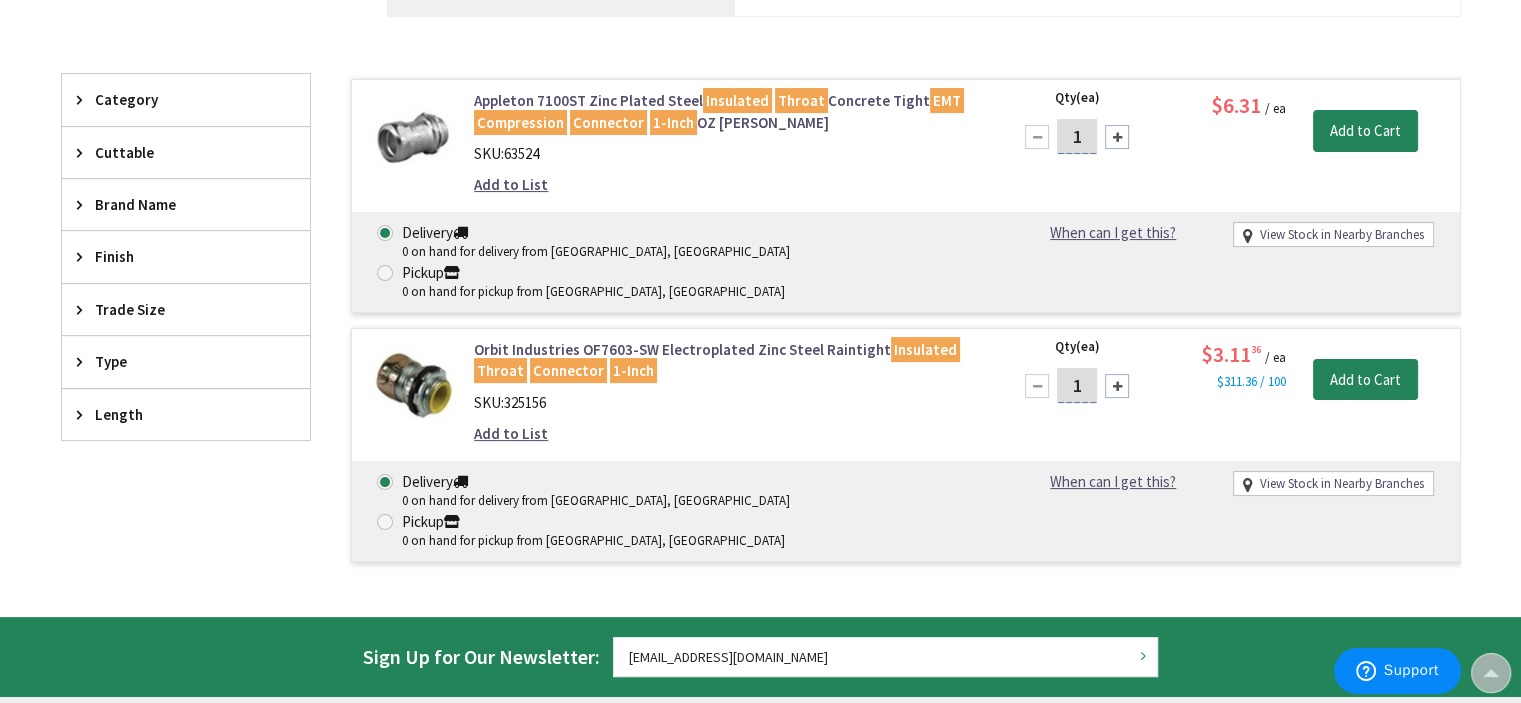 type on "1-inch emt compression connector insulated throat" 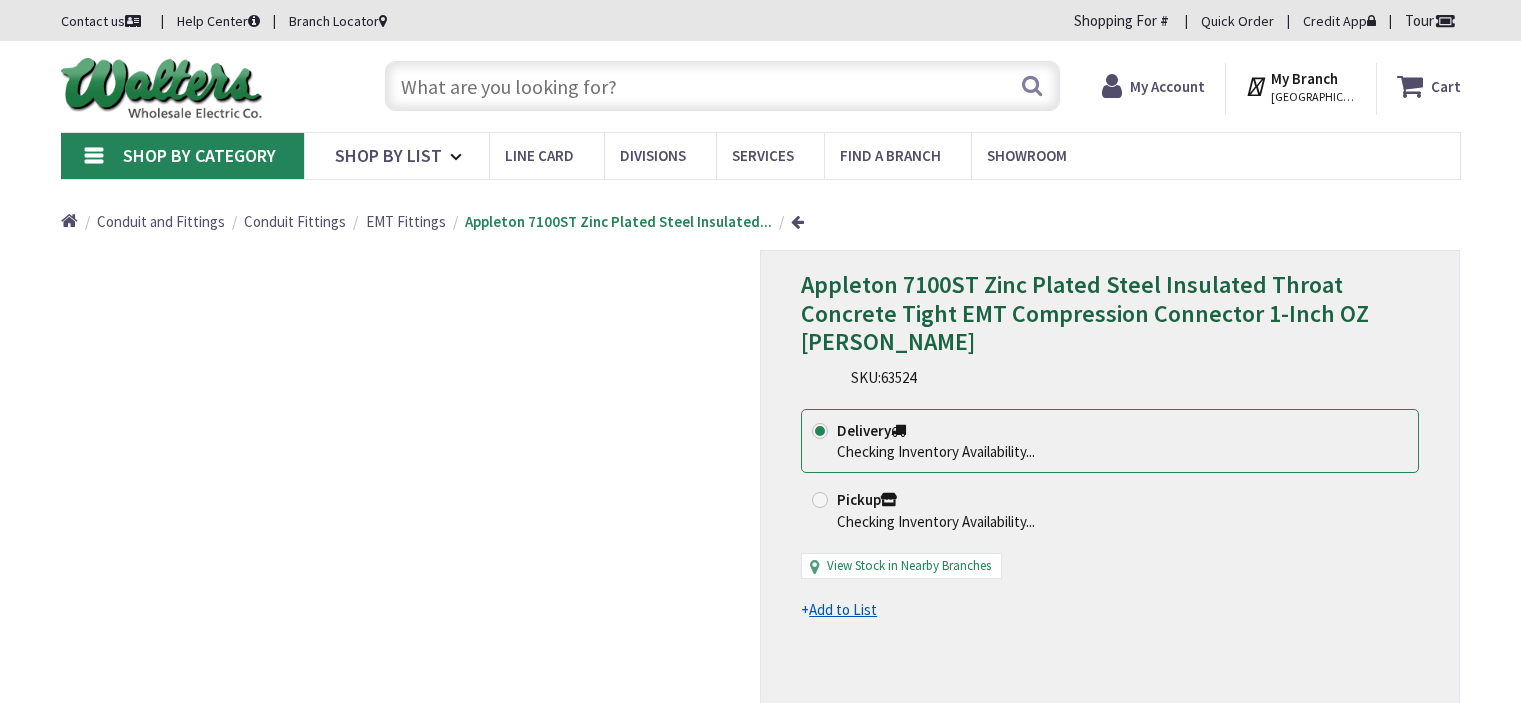 scroll, scrollTop: 0, scrollLeft: 0, axis: both 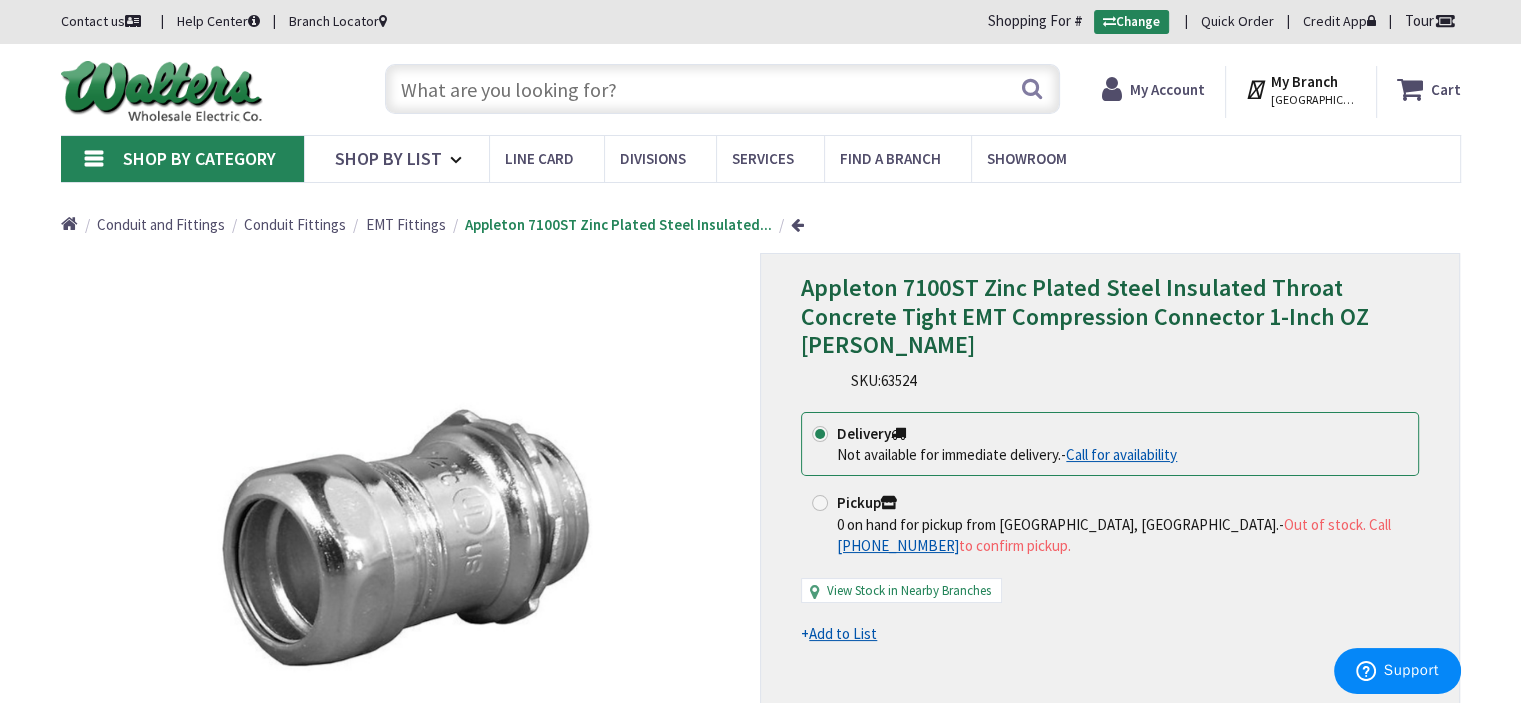 click on "Shop By Category" at bounding box center [182, 159] 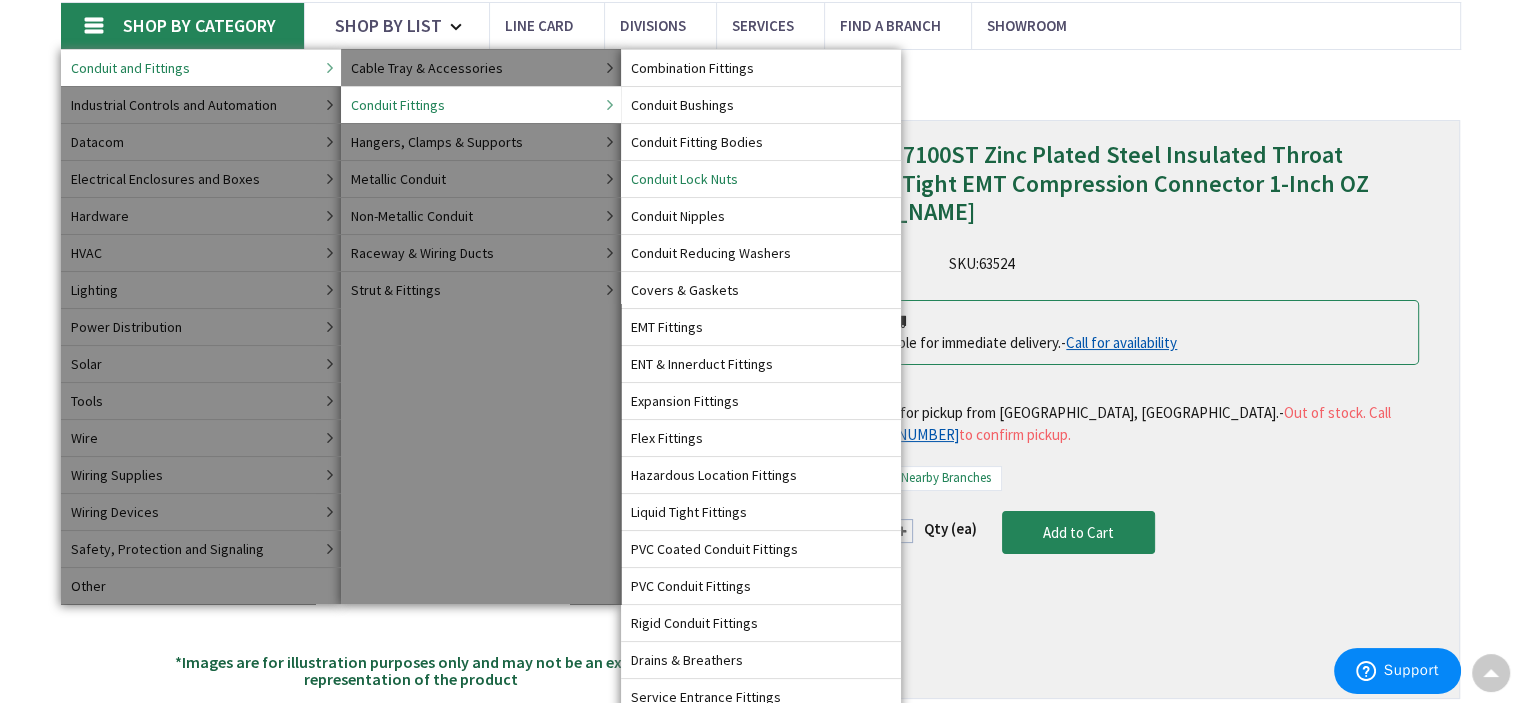 scroll, scrollTop: 100, scrollLeft: 0, axis: vertical 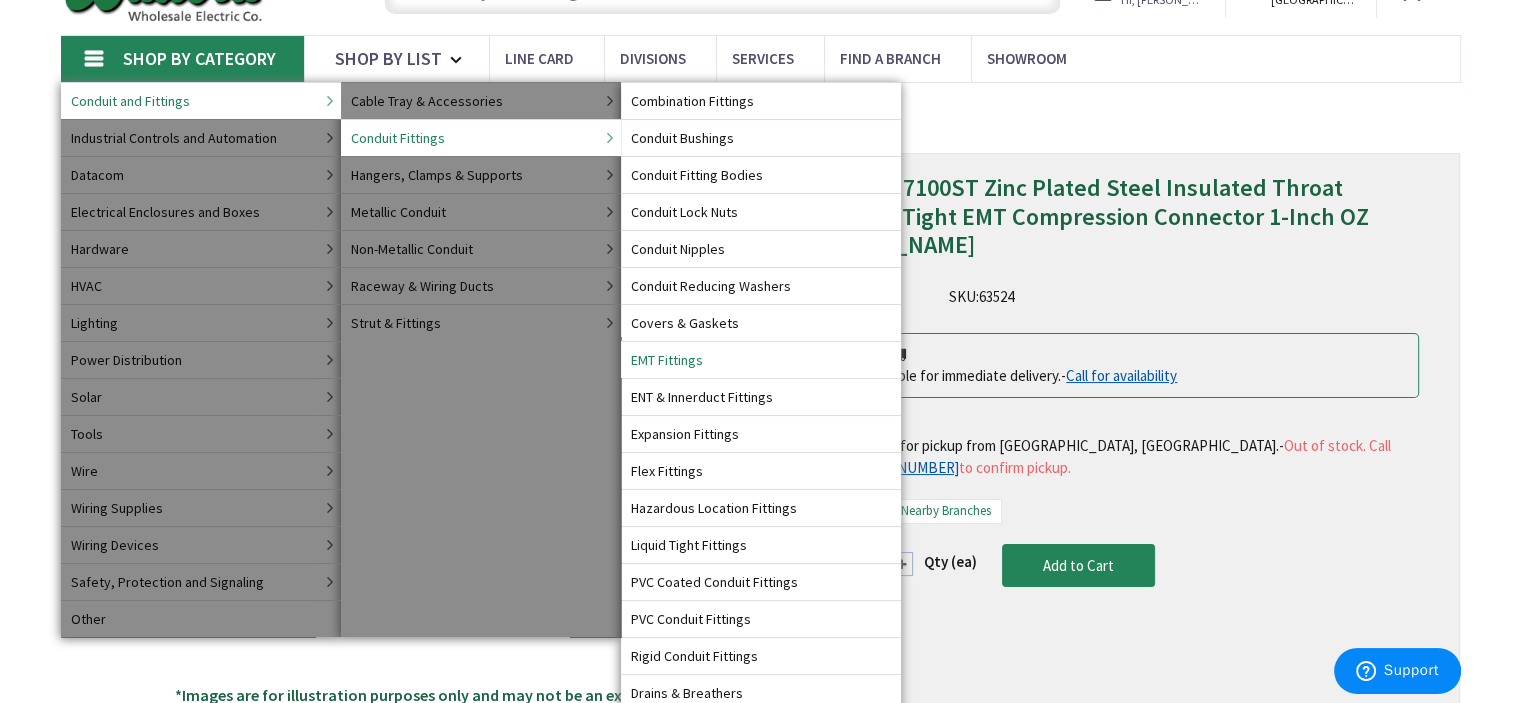 click on "EMT Fittings" at bounding box center (667, 360) 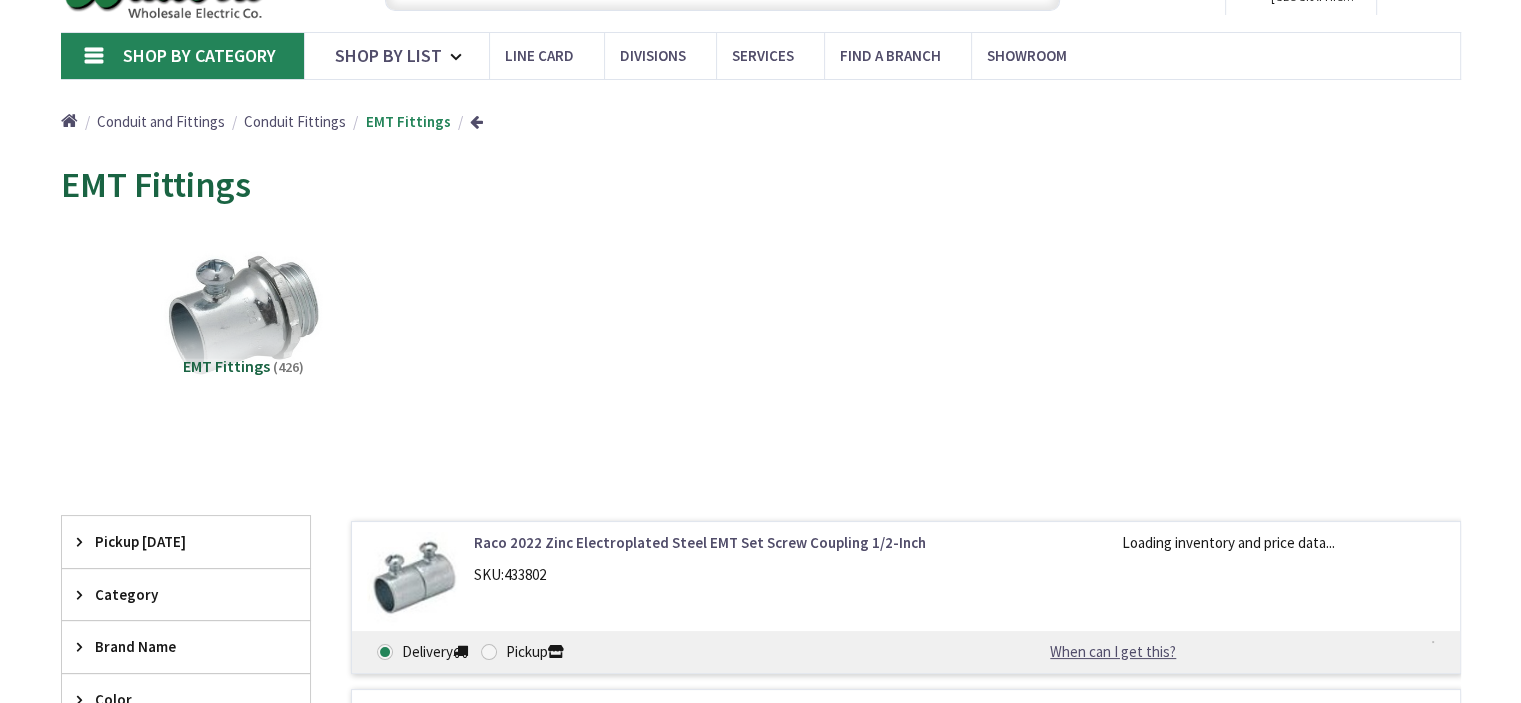 scroll, scrollTop: 140, scrollLeft: 0, axis: vertical 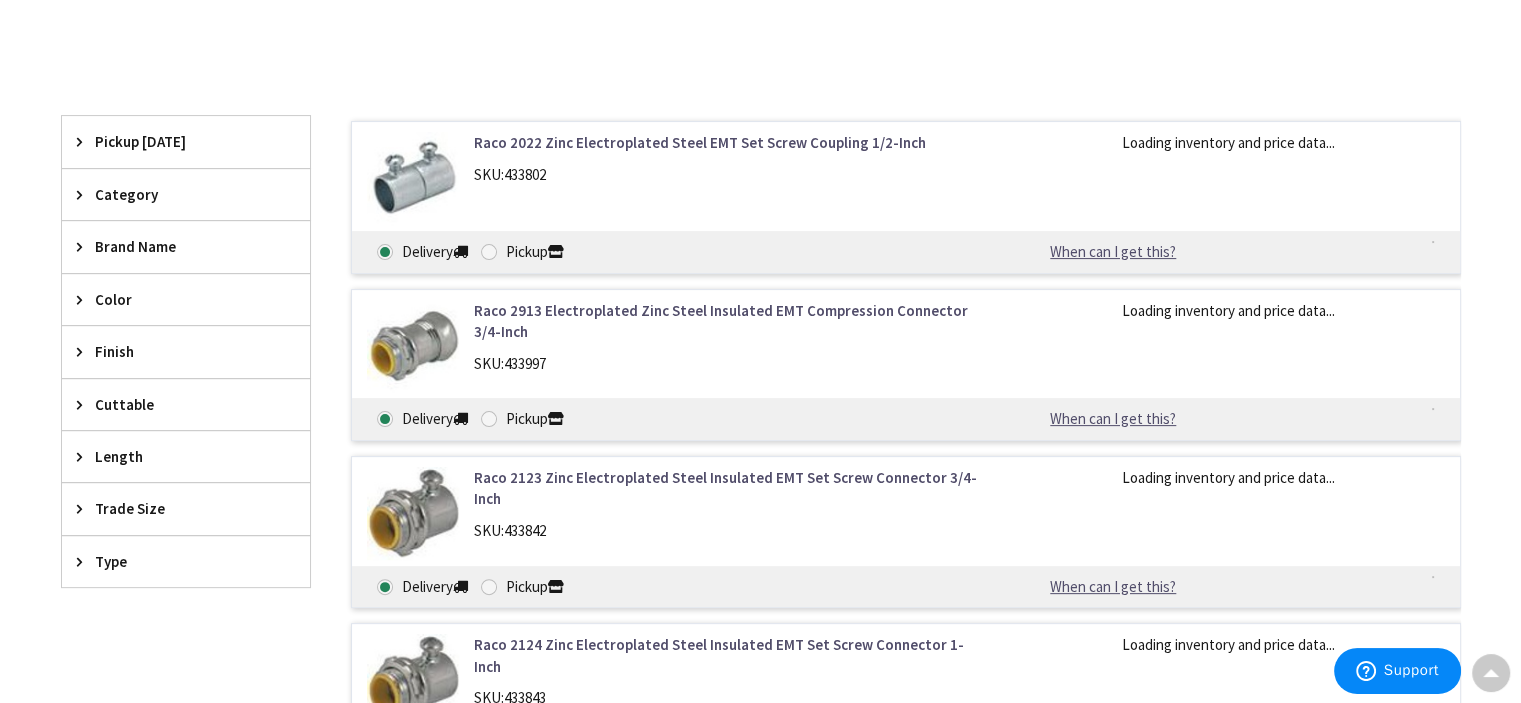 click on "Trade Size" at bounding box center [186, 508] 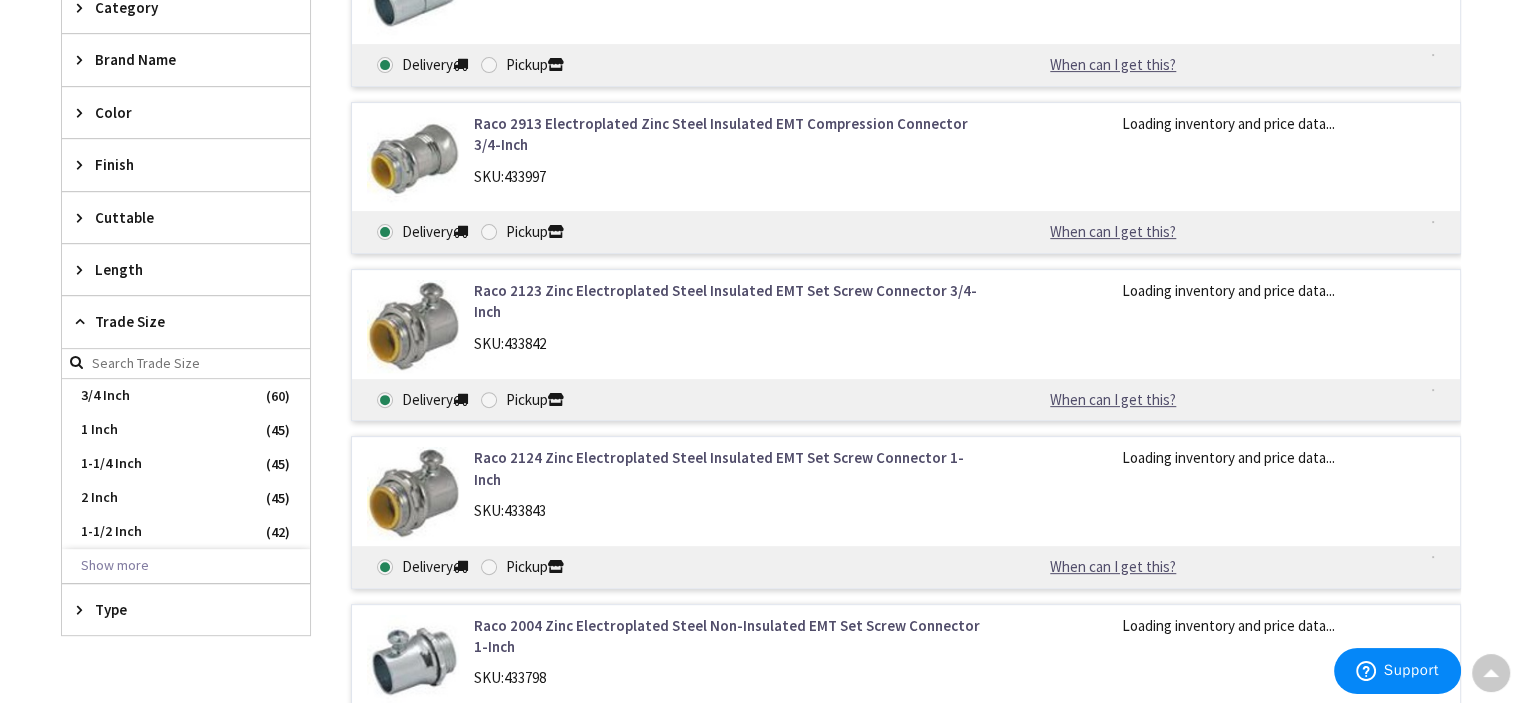 scroll, scrollTop: 700, scrollLeft: 0, axis: vertical 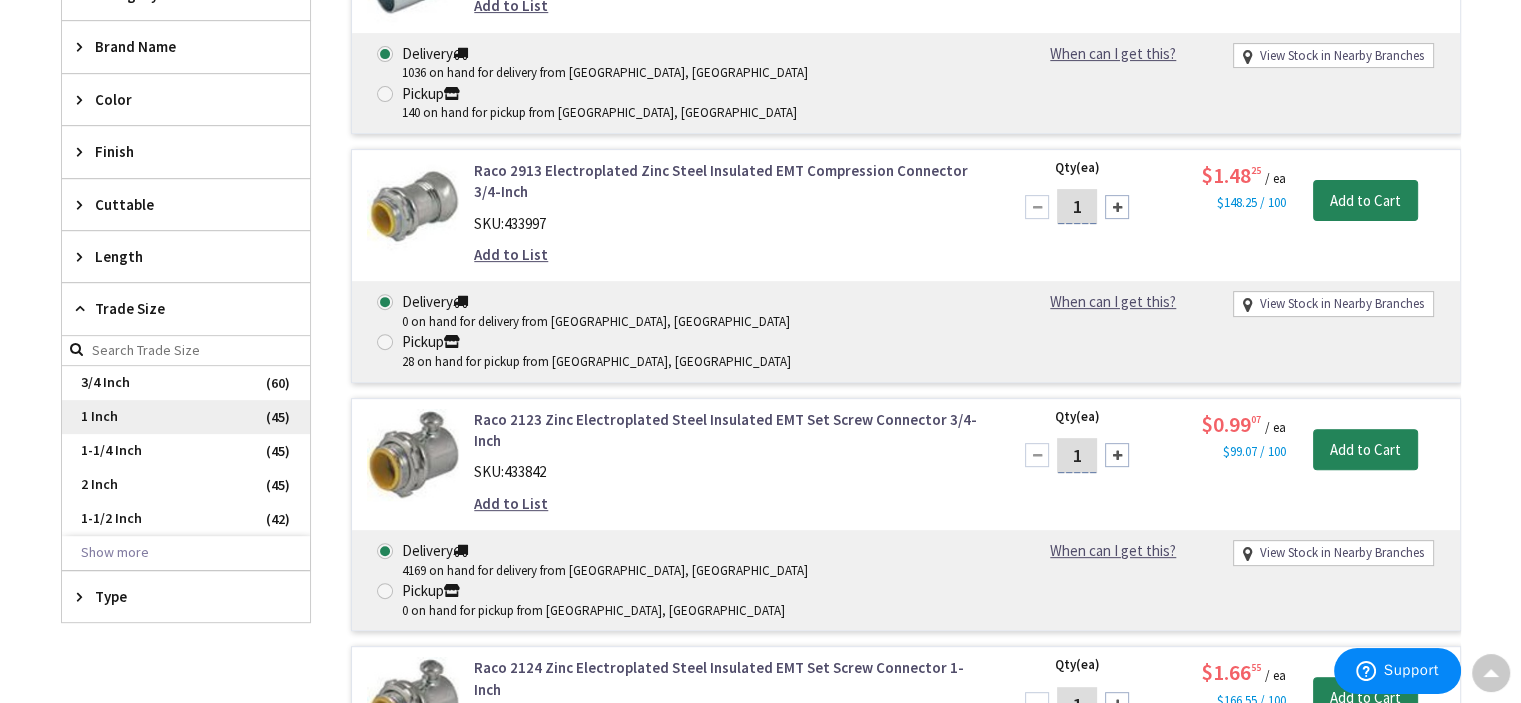 click on "1 Inch" at bounding box center [186, 417] 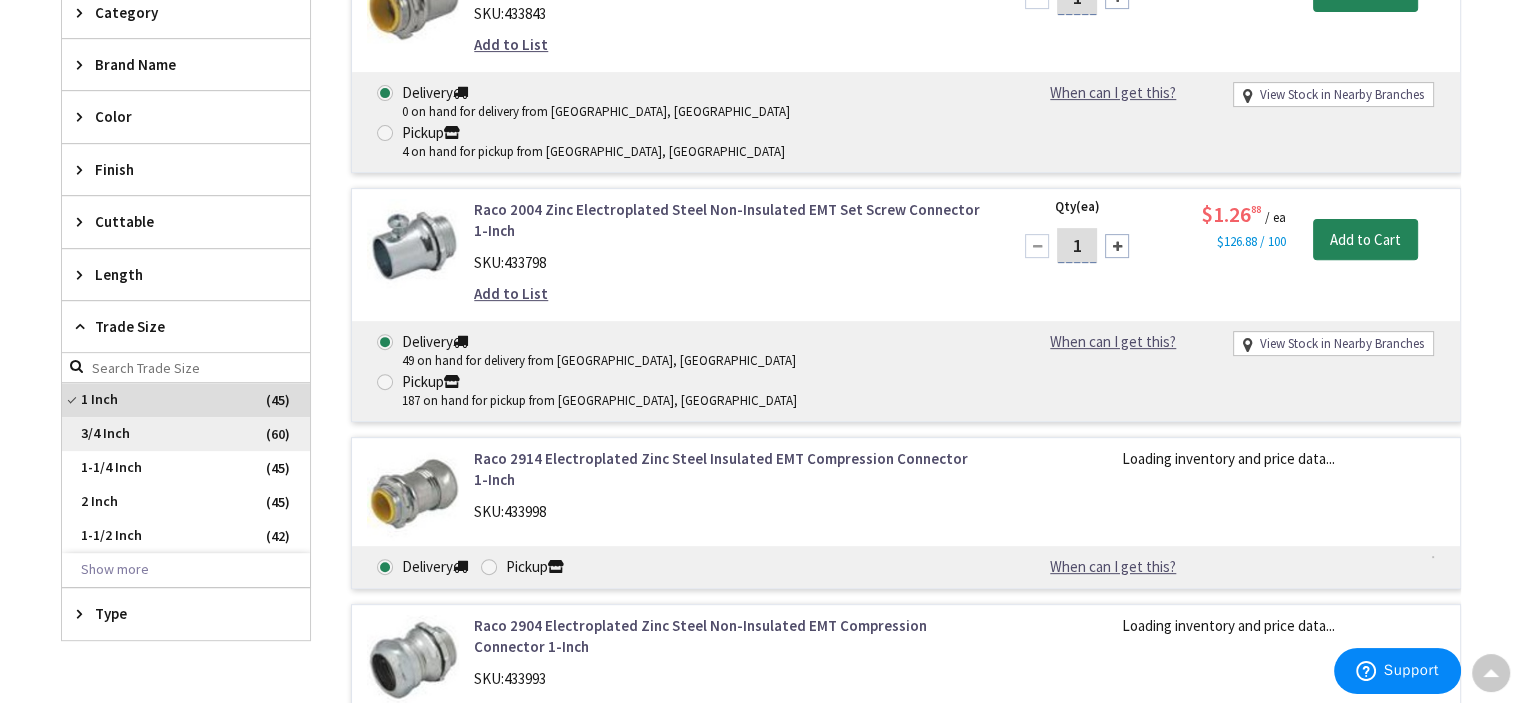 scroll, scrollTop: 717, scrollLeft: 0, axis: vertical 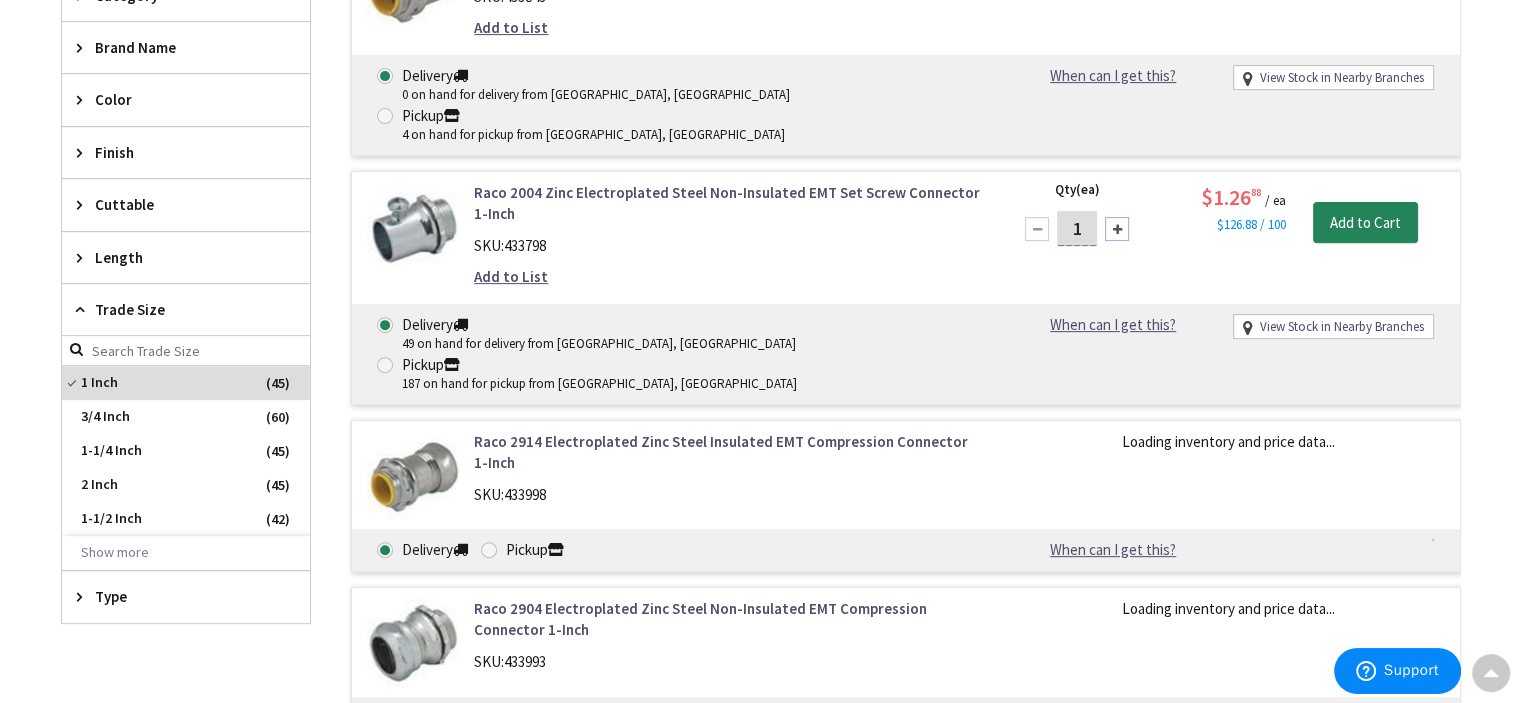 click on "Type" at bounding box center [176, 596] 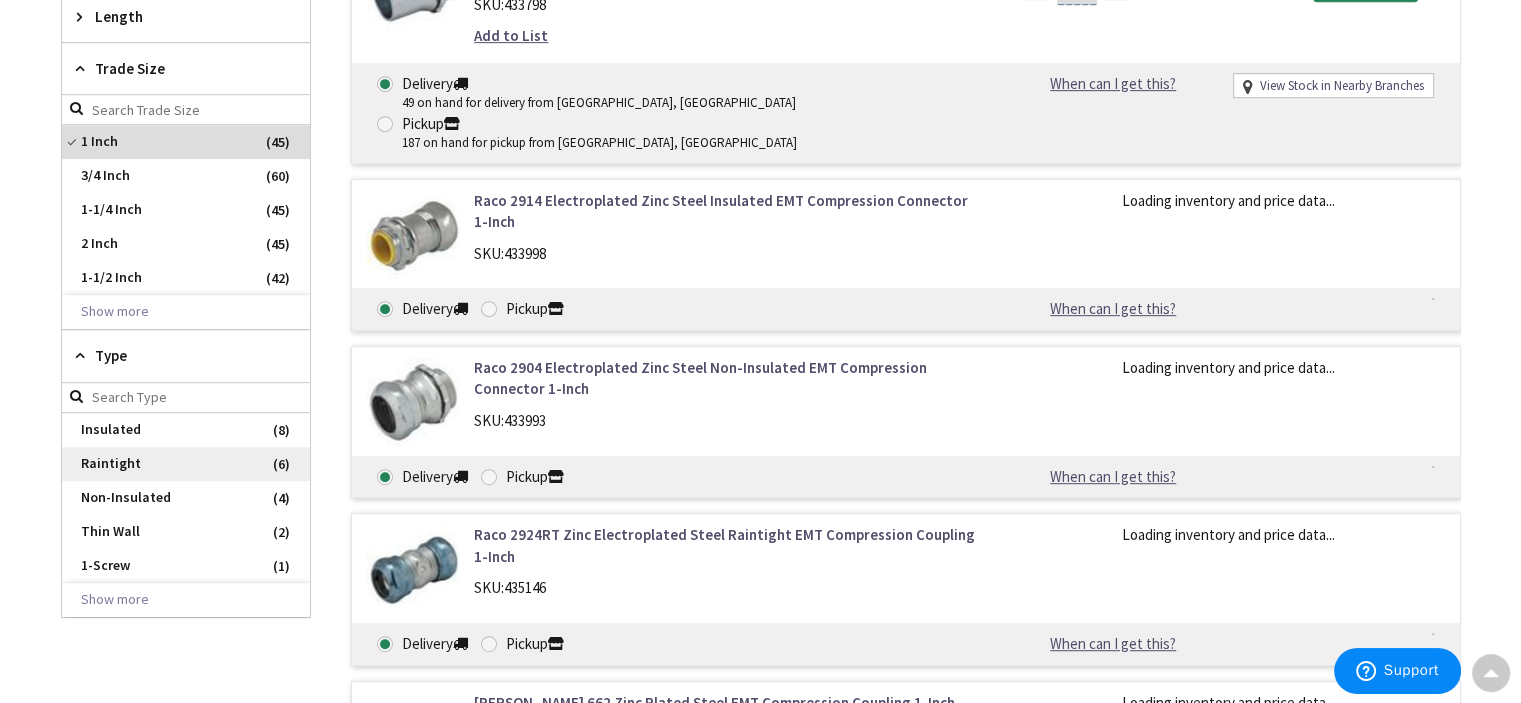 scroll, scrollTop: 1017, scrollLeft: 0, axis: vertical 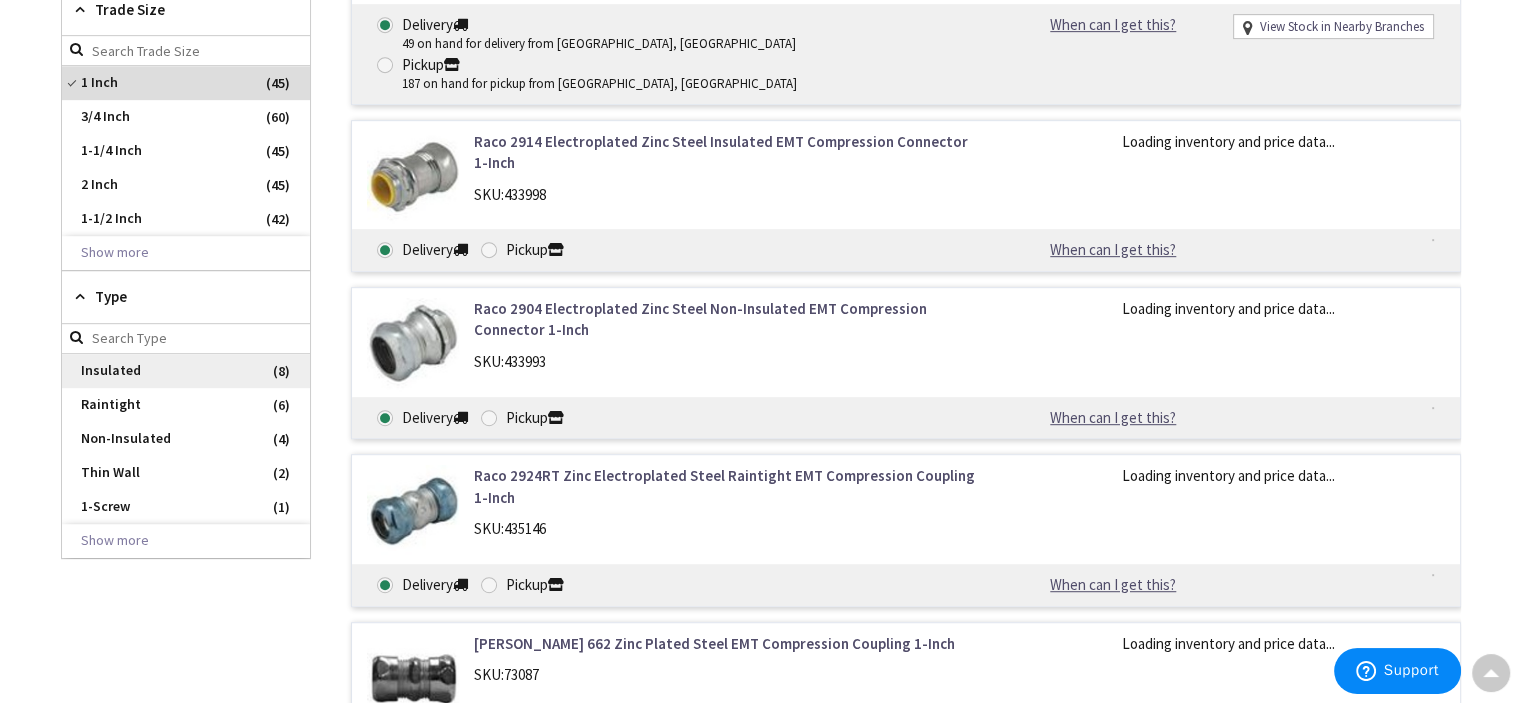 click on "Insulated" at bounding box center [186, 371] 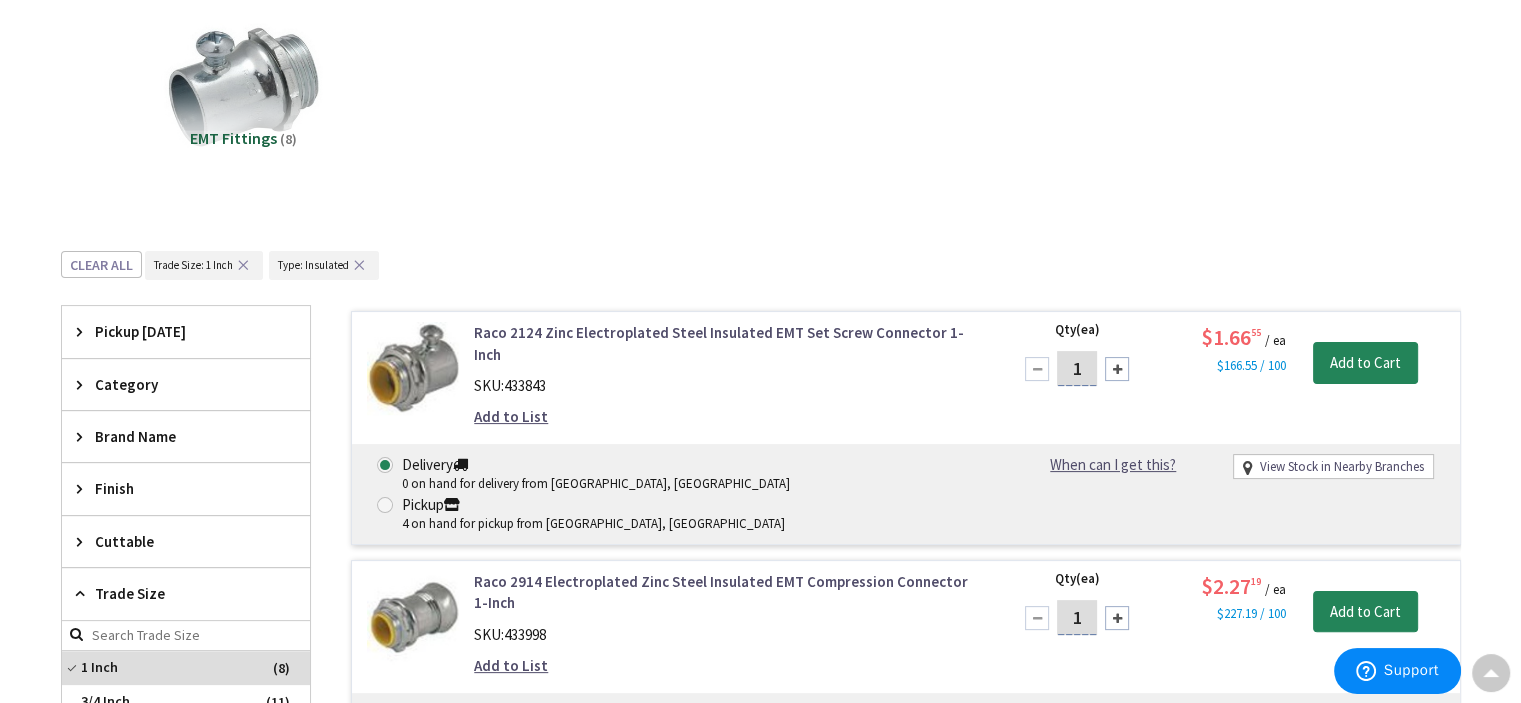 scroll, scrollTop: 0, scrollLeft: 0, axis: both 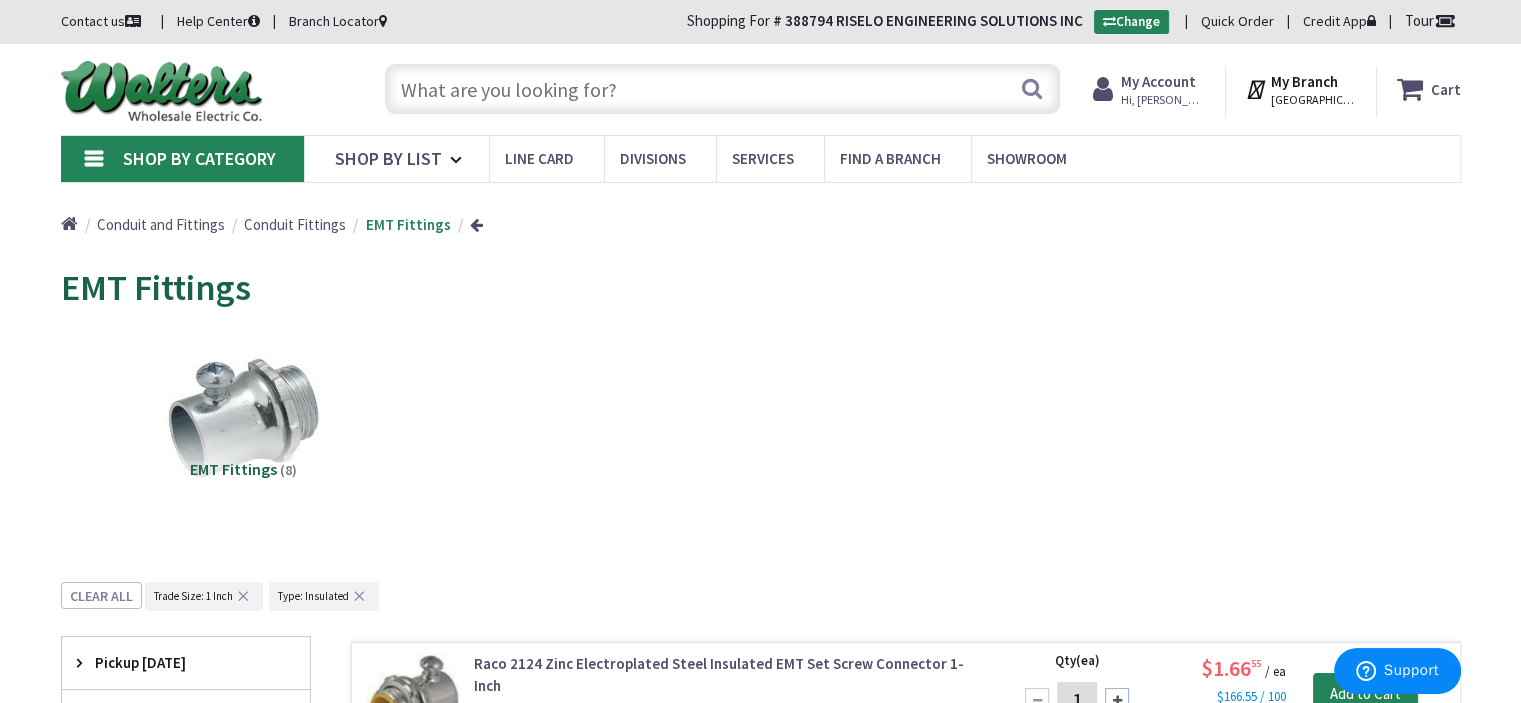 click at bounding box center (722, 89) 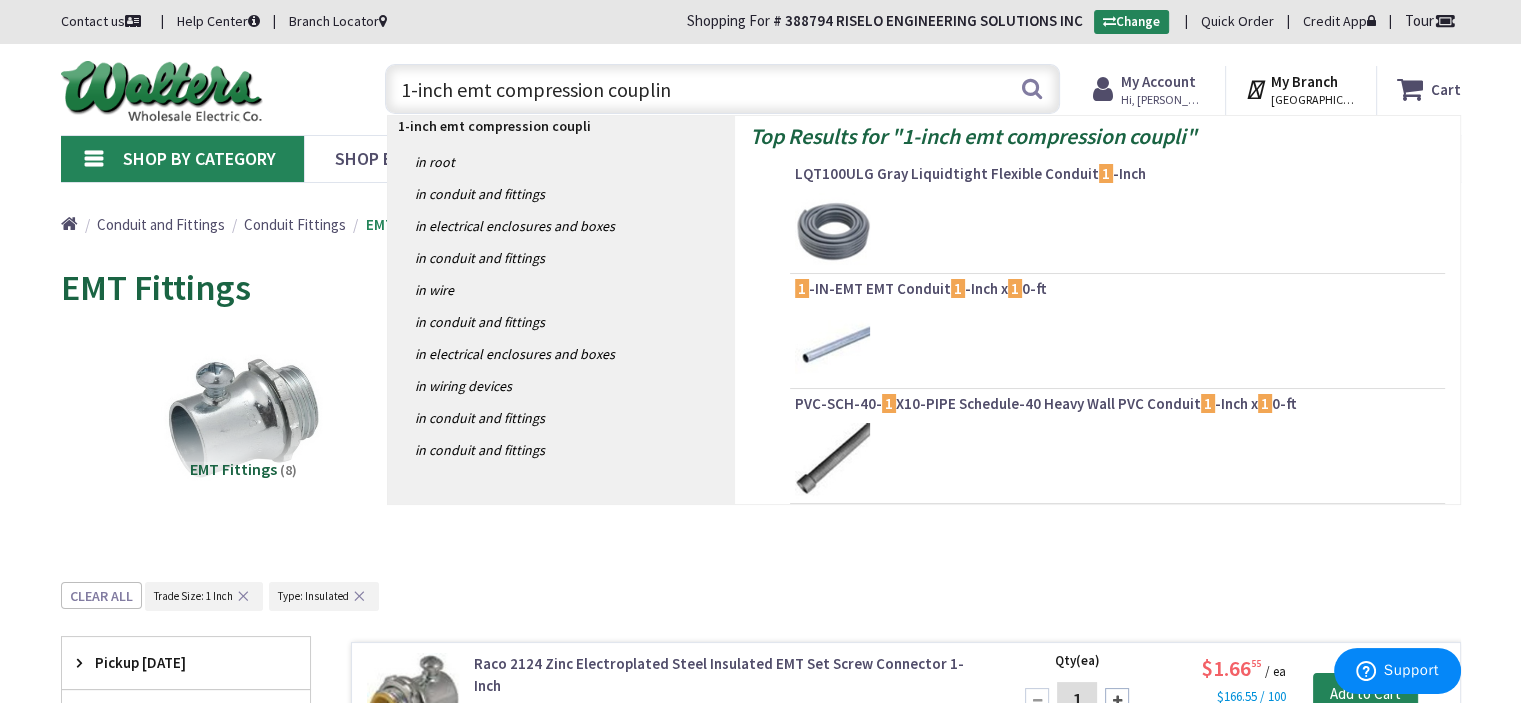 type on "1-inch emt compression coupling" 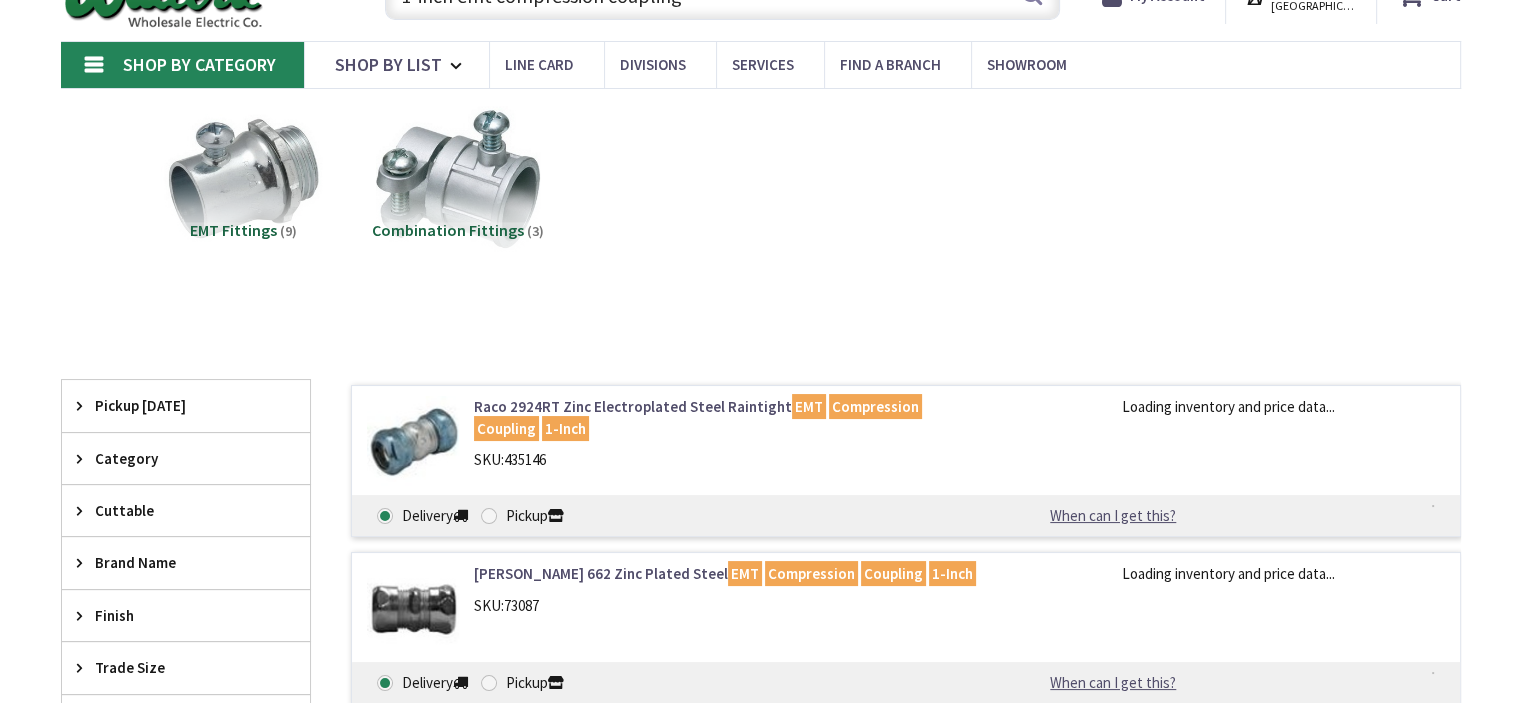 scroll, scrollTop: 100, scrollLeft: 0, axis: vertical 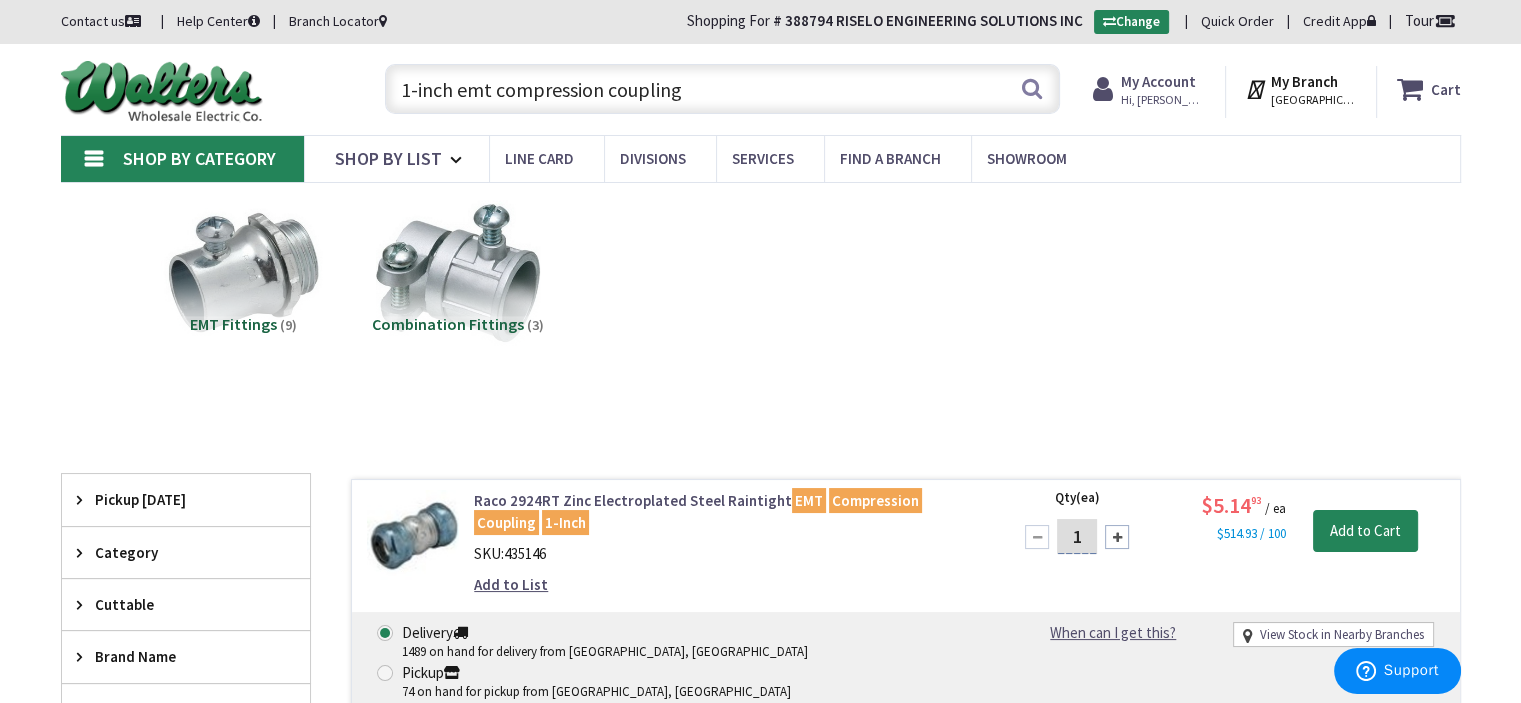 drag, startPoint x: 715, startPoint y: 83, endPoint x: 275, endPoint y: 61, distance: 440.54965 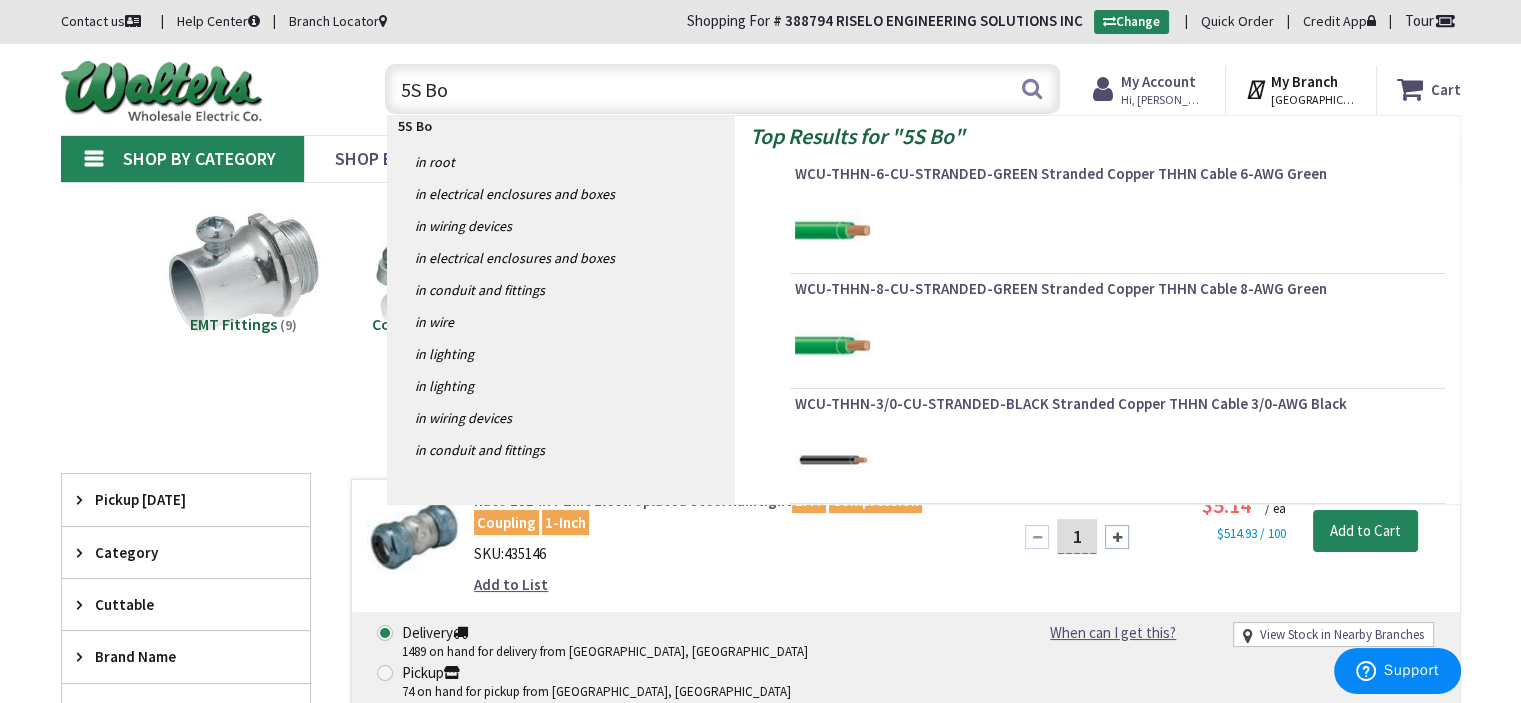 type on "5S Box" 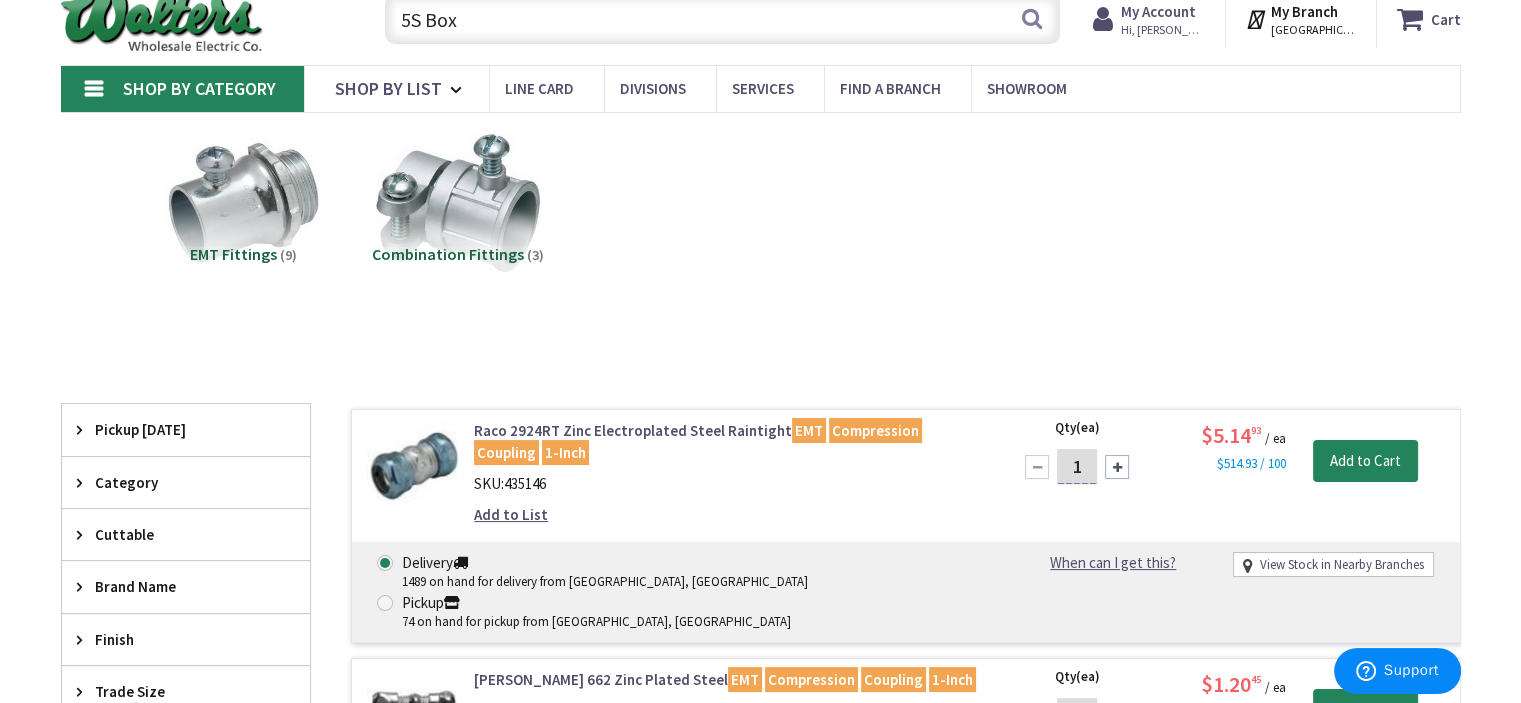 scroll, scrollTop: 100, scrollLeft: 0, axis: vertical 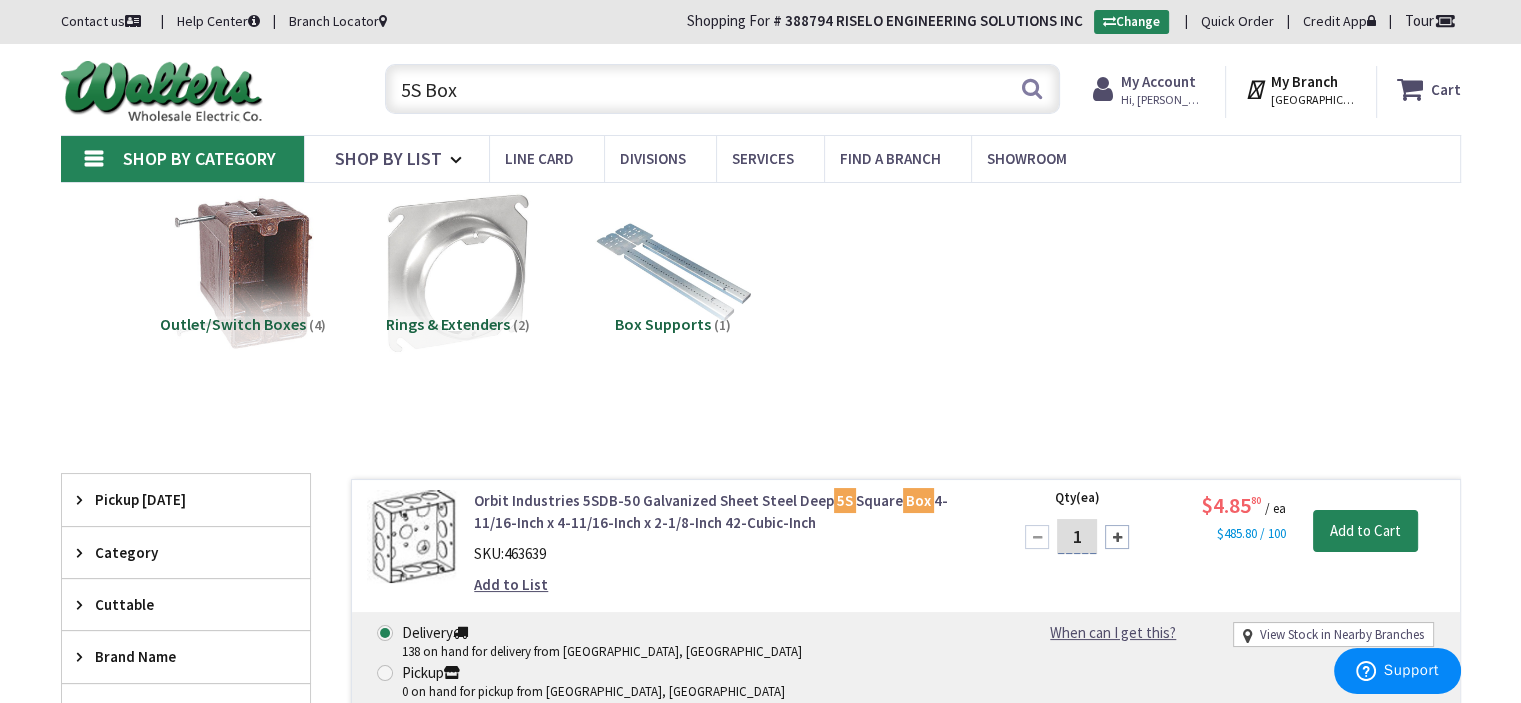 click on "5S Box" at bounding box center (722, 89) 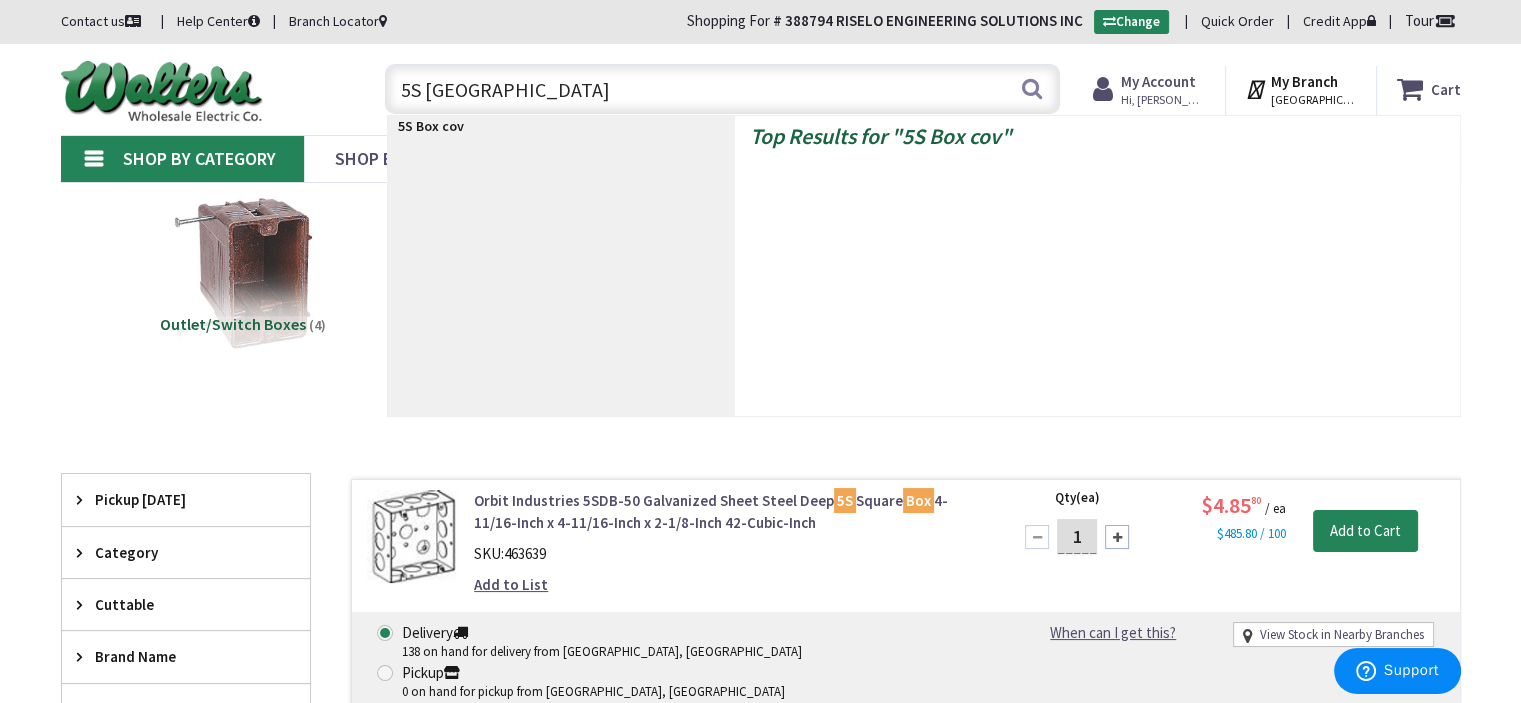 type on "5S Box cover" 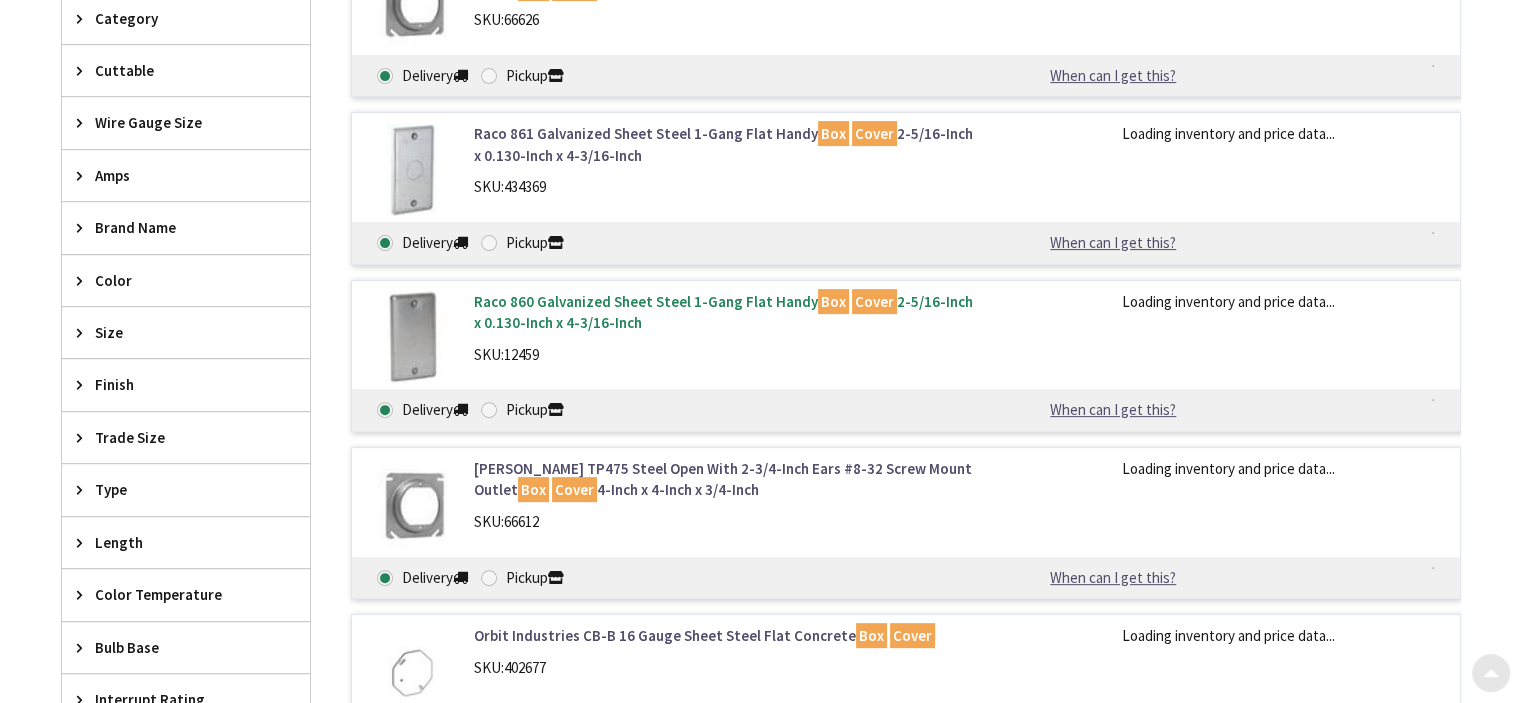 scroll, scrollTop: 700, scrollLeft: 0, axis: vertical 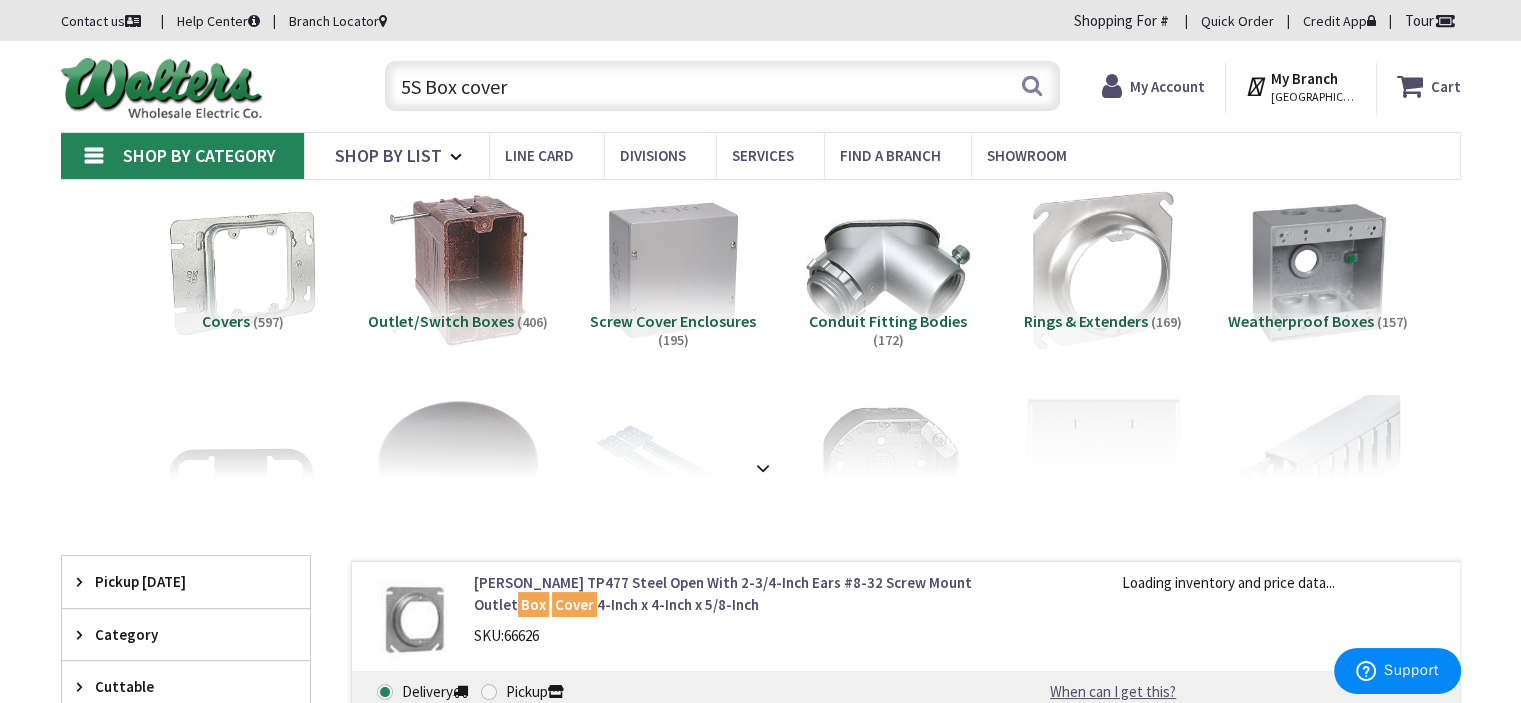 click on "5S Box cover" at bounding box center (722, 86) 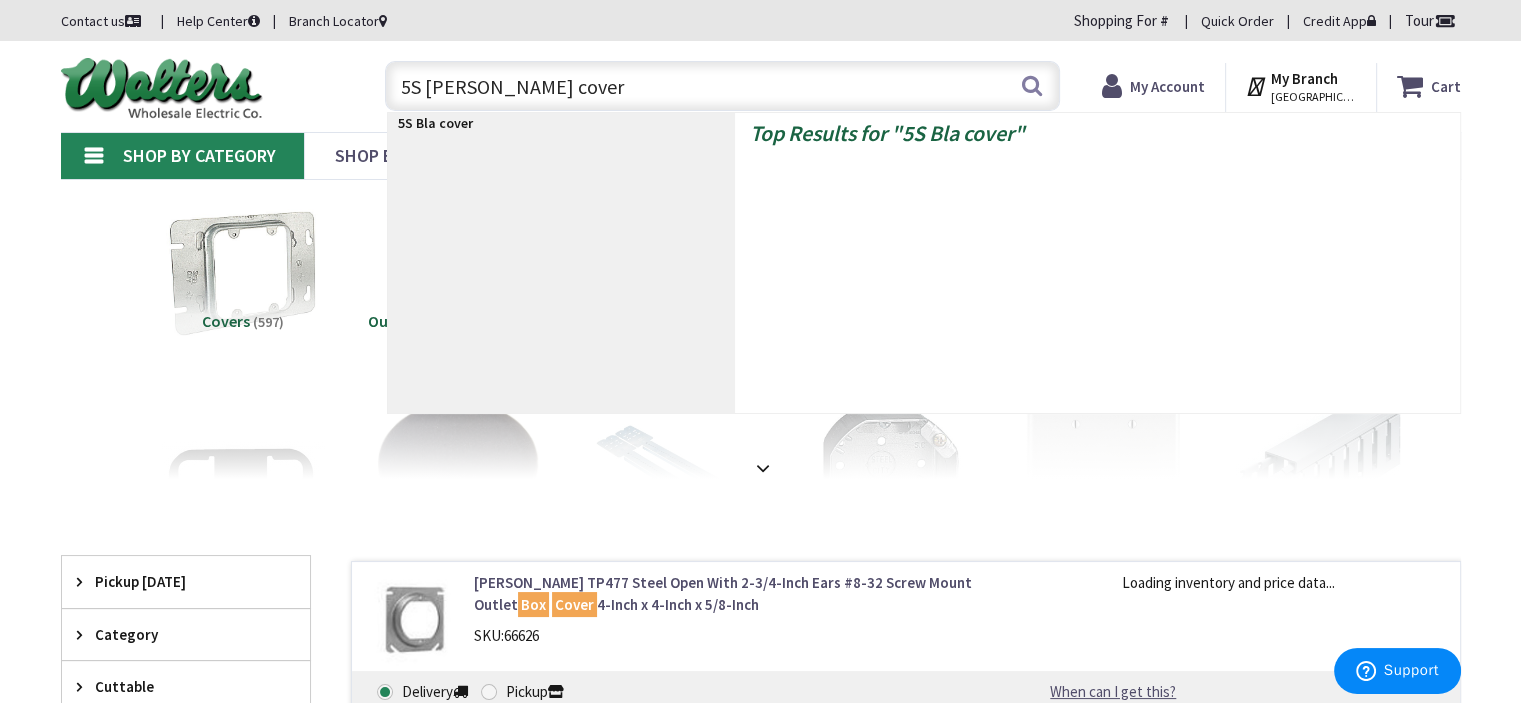type on "5S Blank cover" 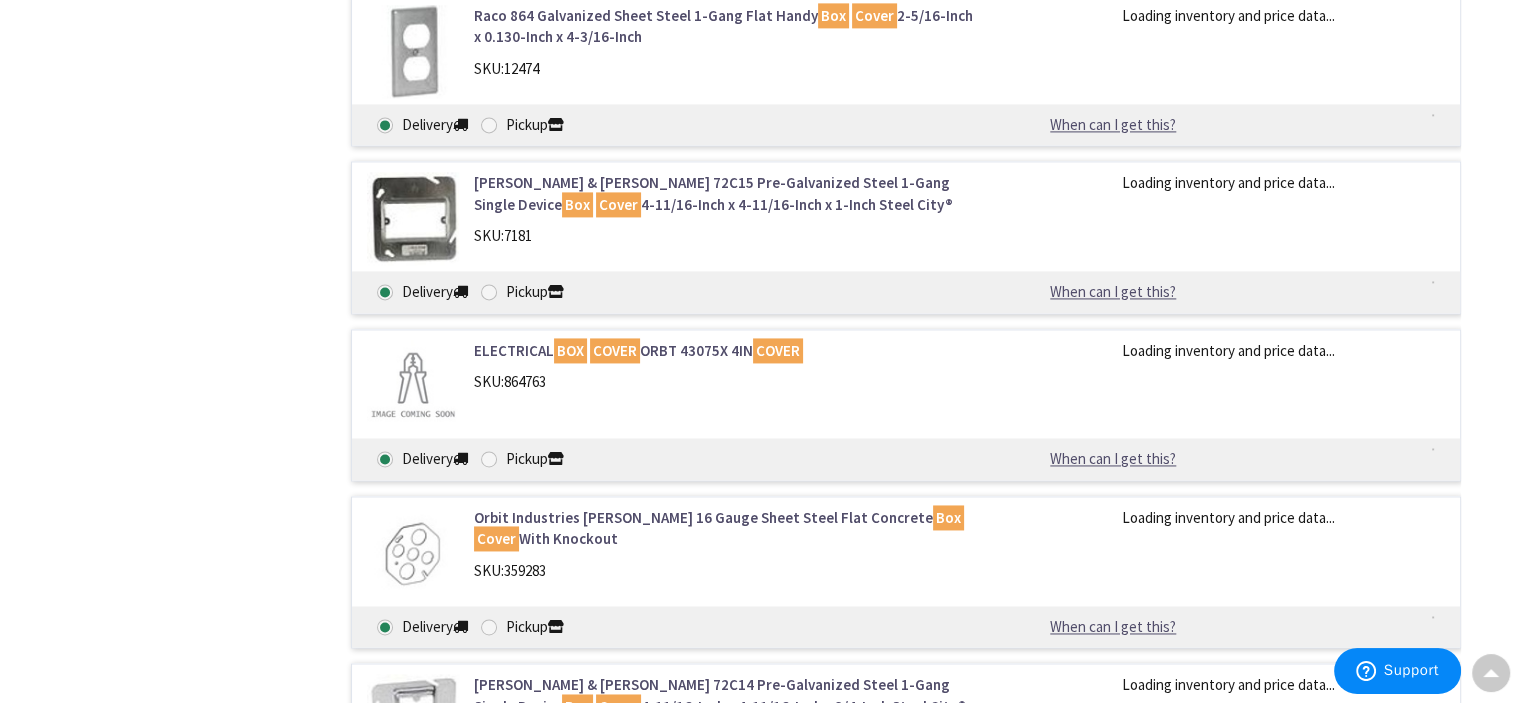 scroll, scrollTop: 3000, scrollLeft: 0, axis: vertical 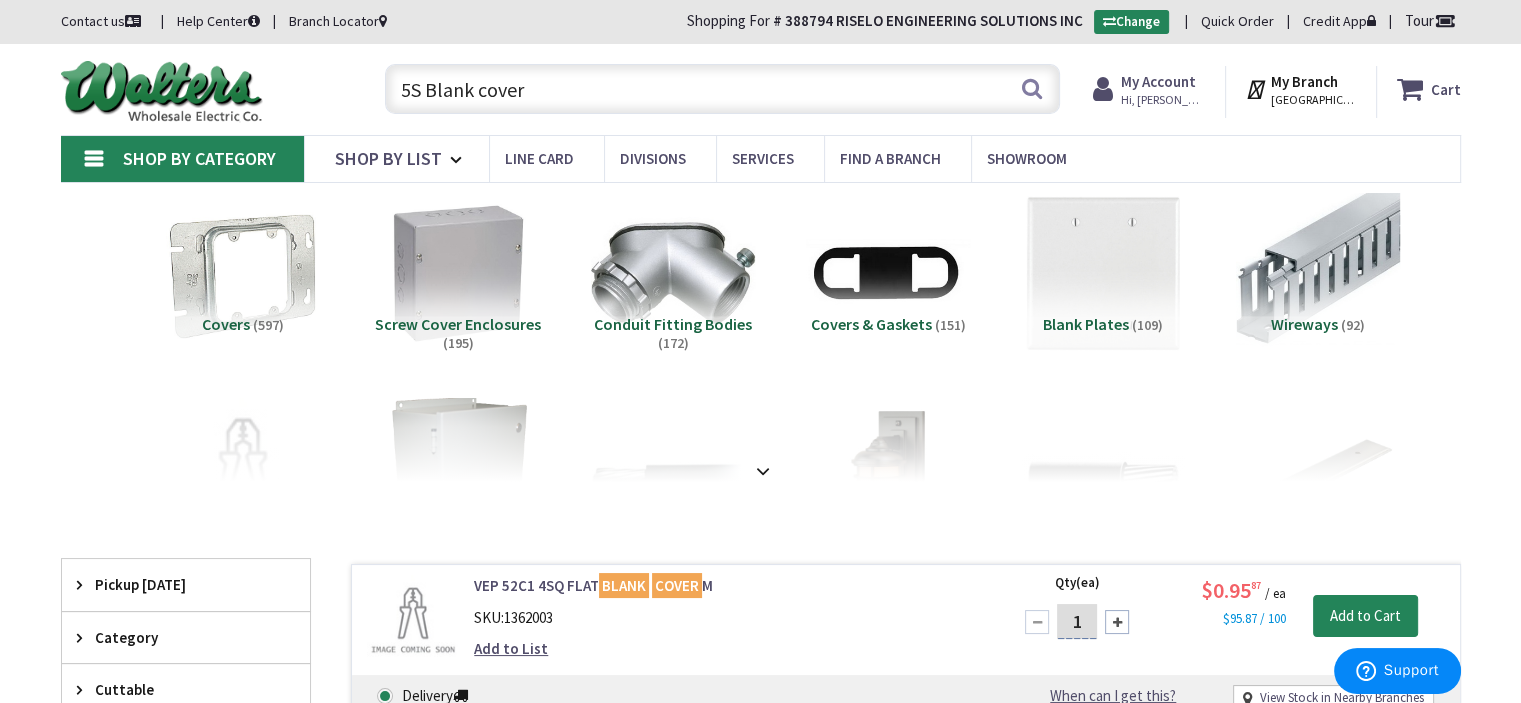 drag, startPoint x: 555, startPoint y: 84, endPoint x: 296, endPoint y: 65, distance: 259.69598 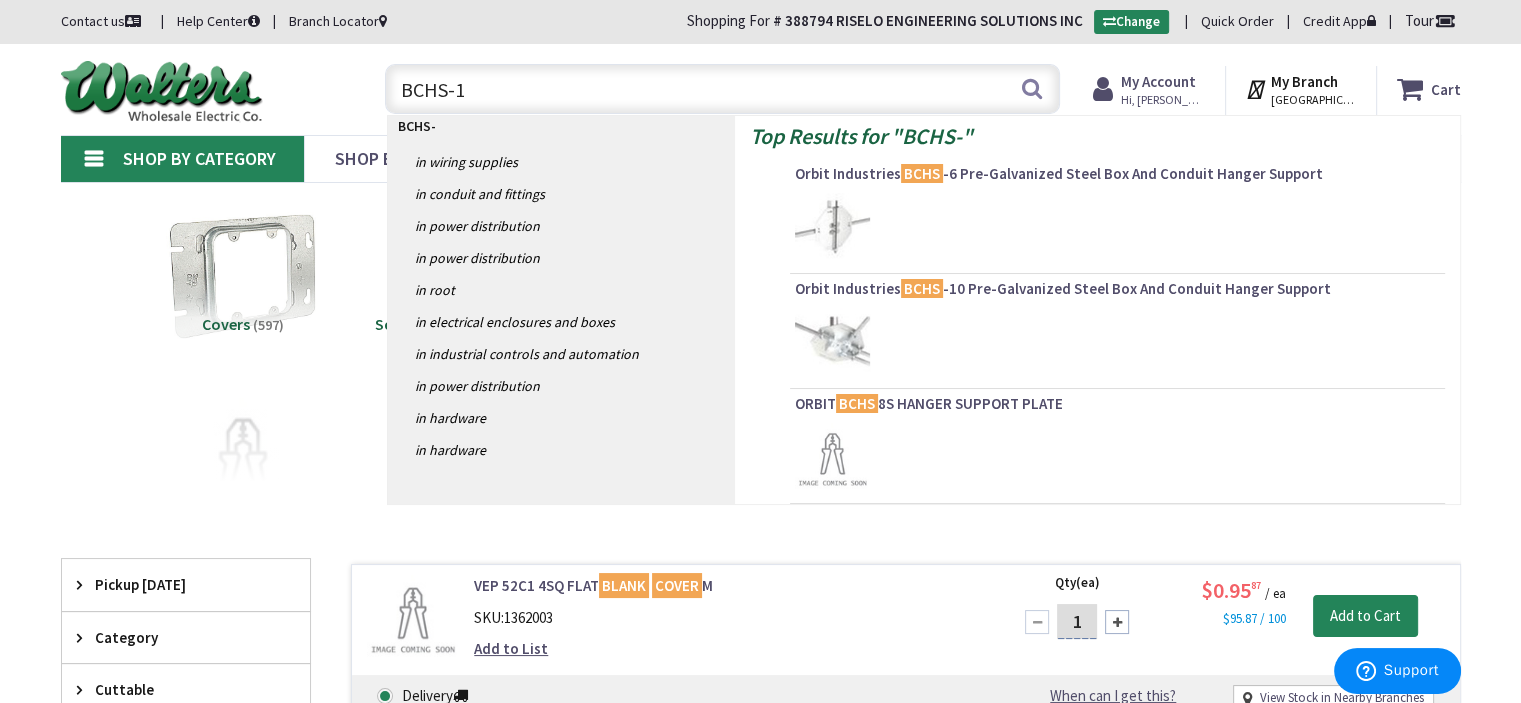 type on "BCHS-10" 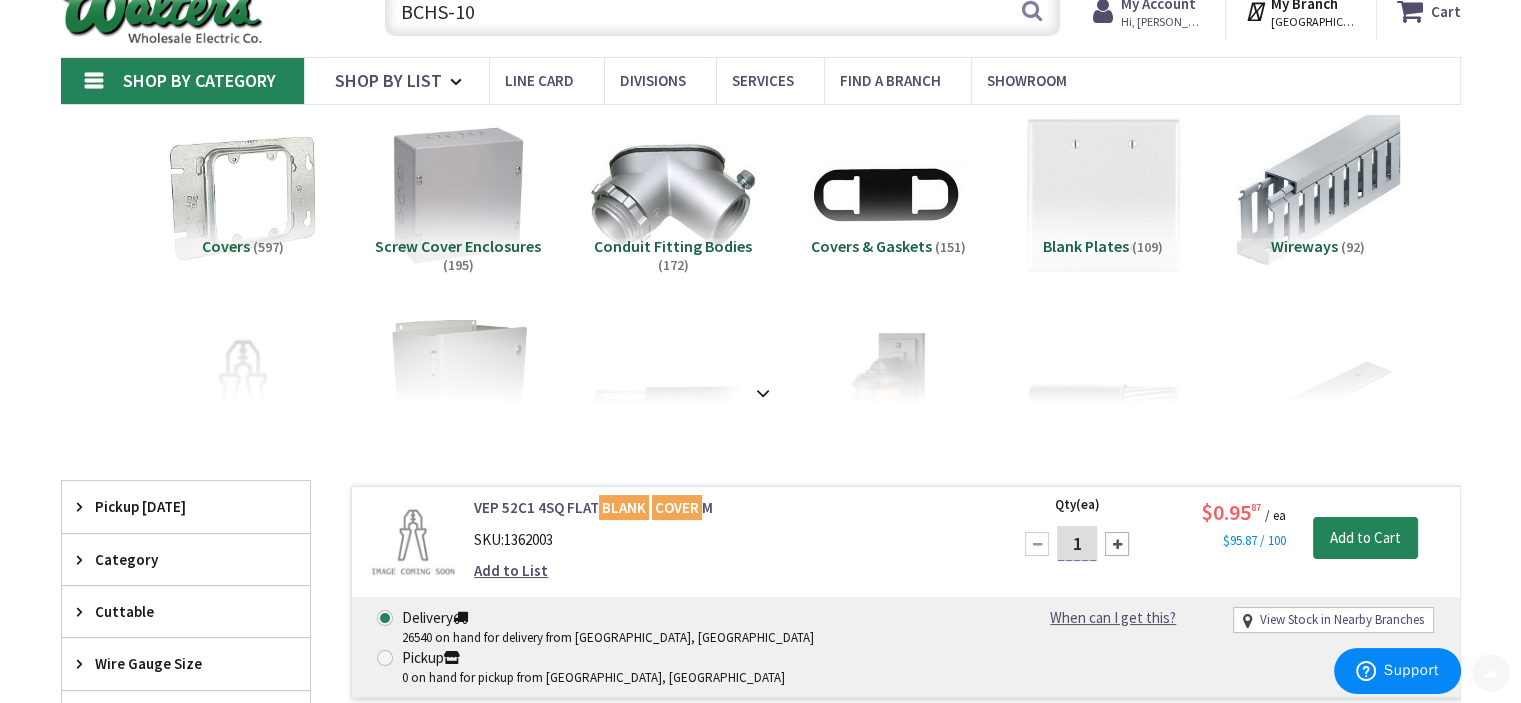 scroll, scrollTop: 200, scrollLeft: 0, axis: vertical 